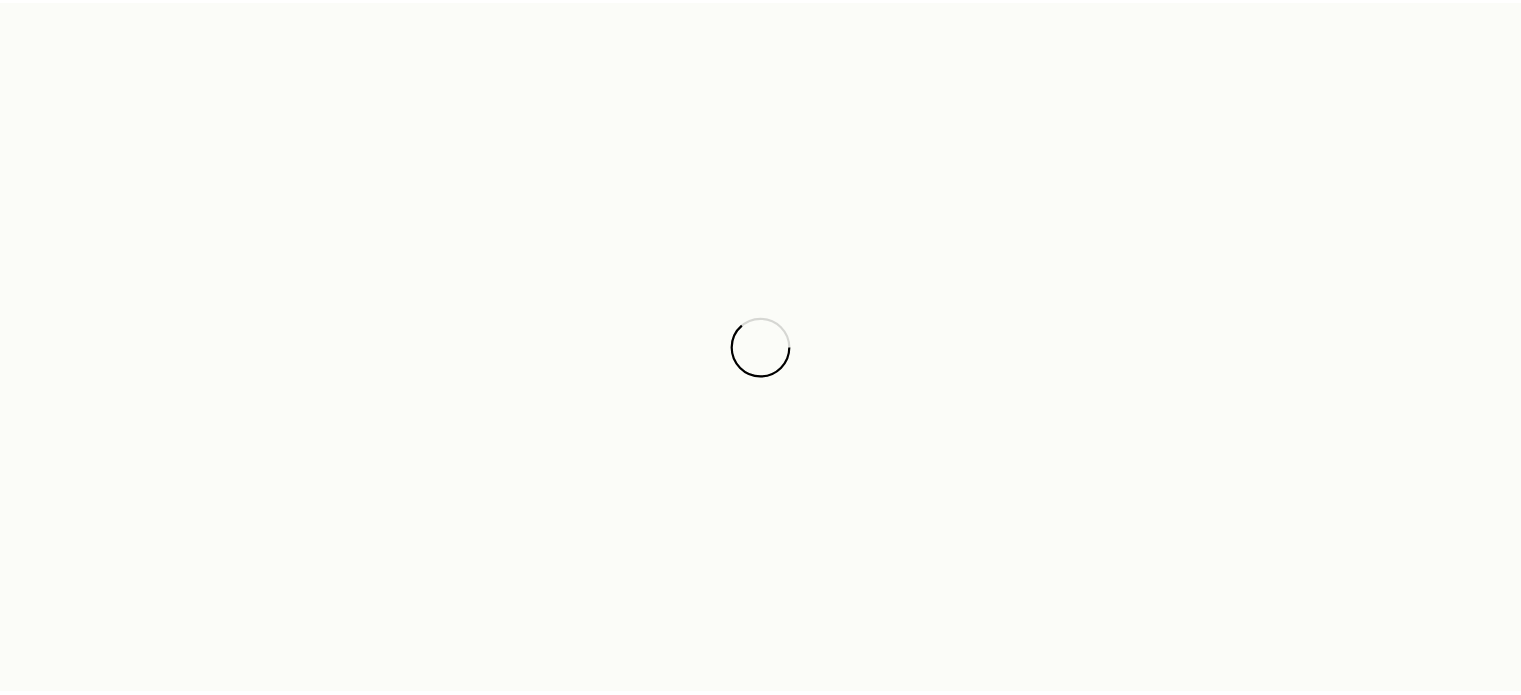 scroll, scrollTop: 0, scrollLeft: 0, axis: both 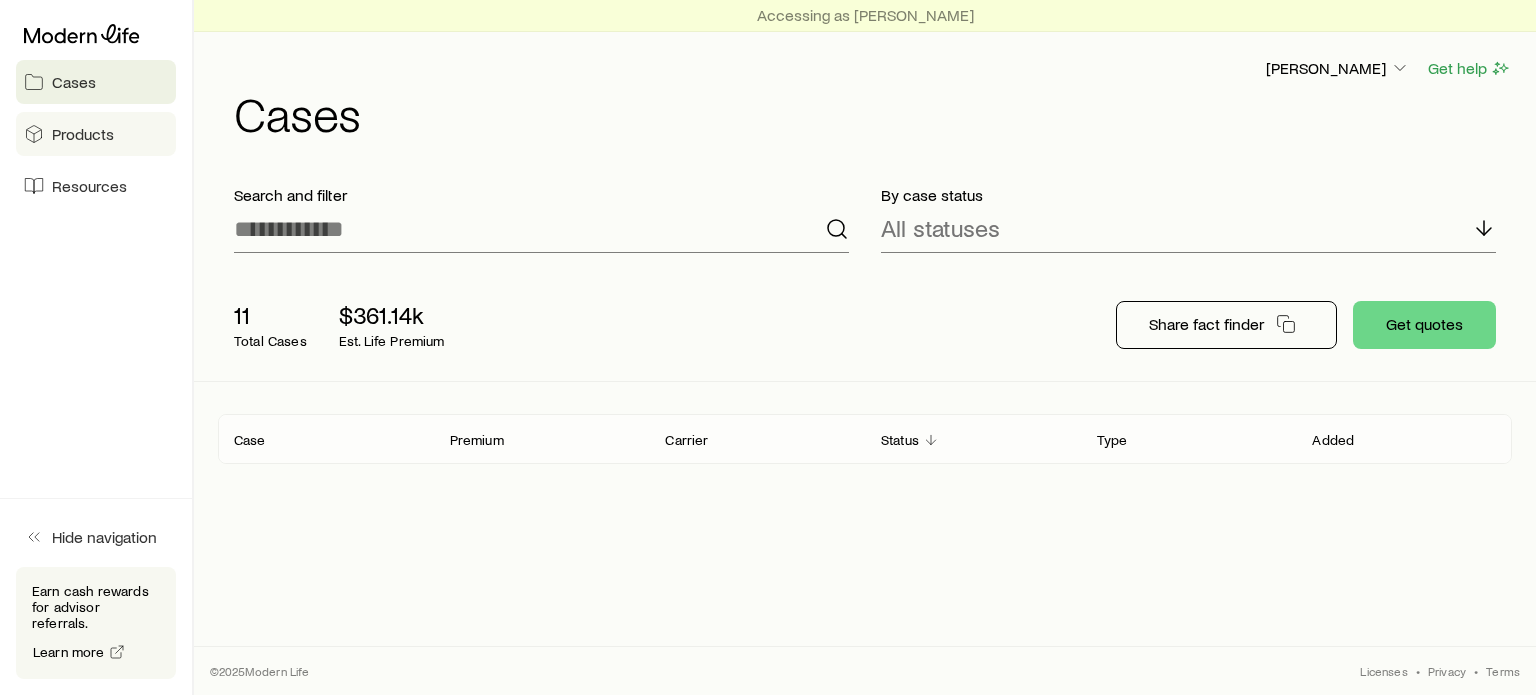 click on "Products" at bounding box center [83, 134] 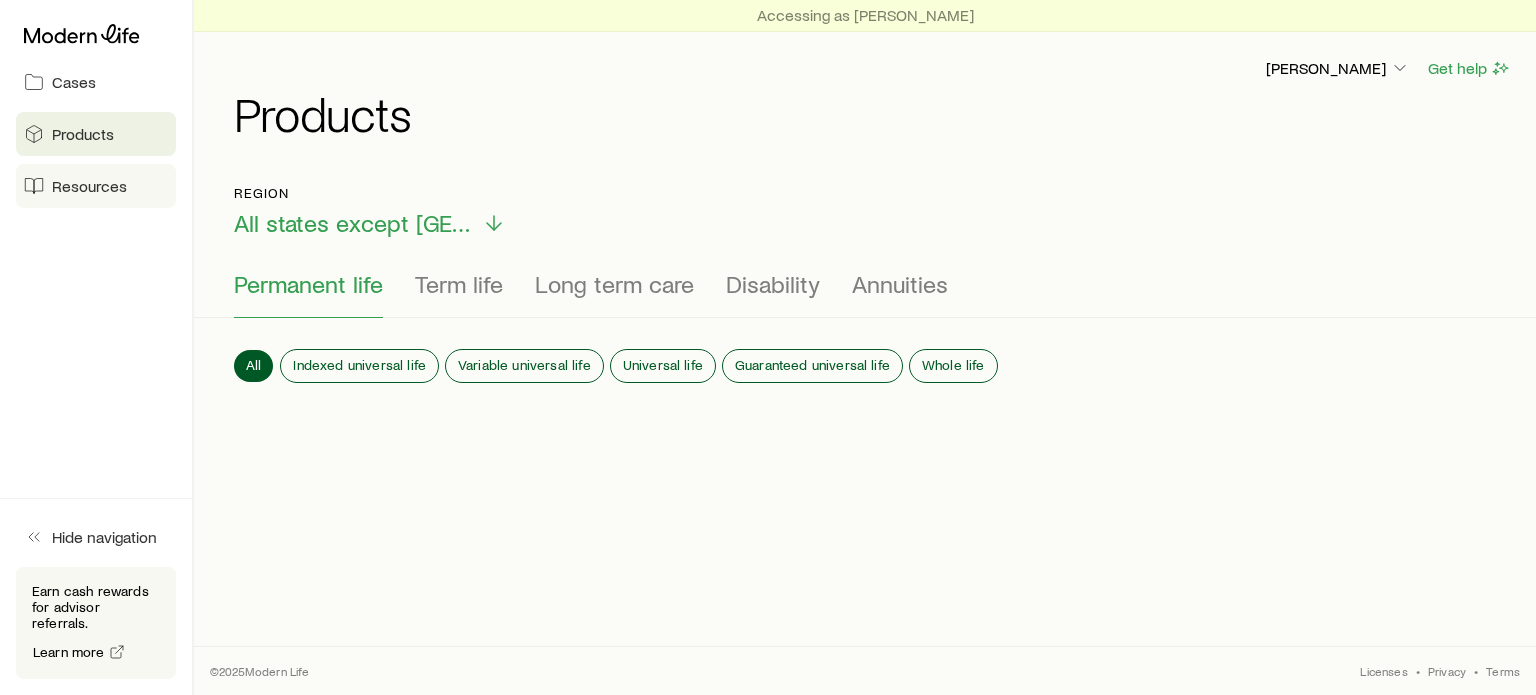 click on "Resources" at bounding box center (89, 186) 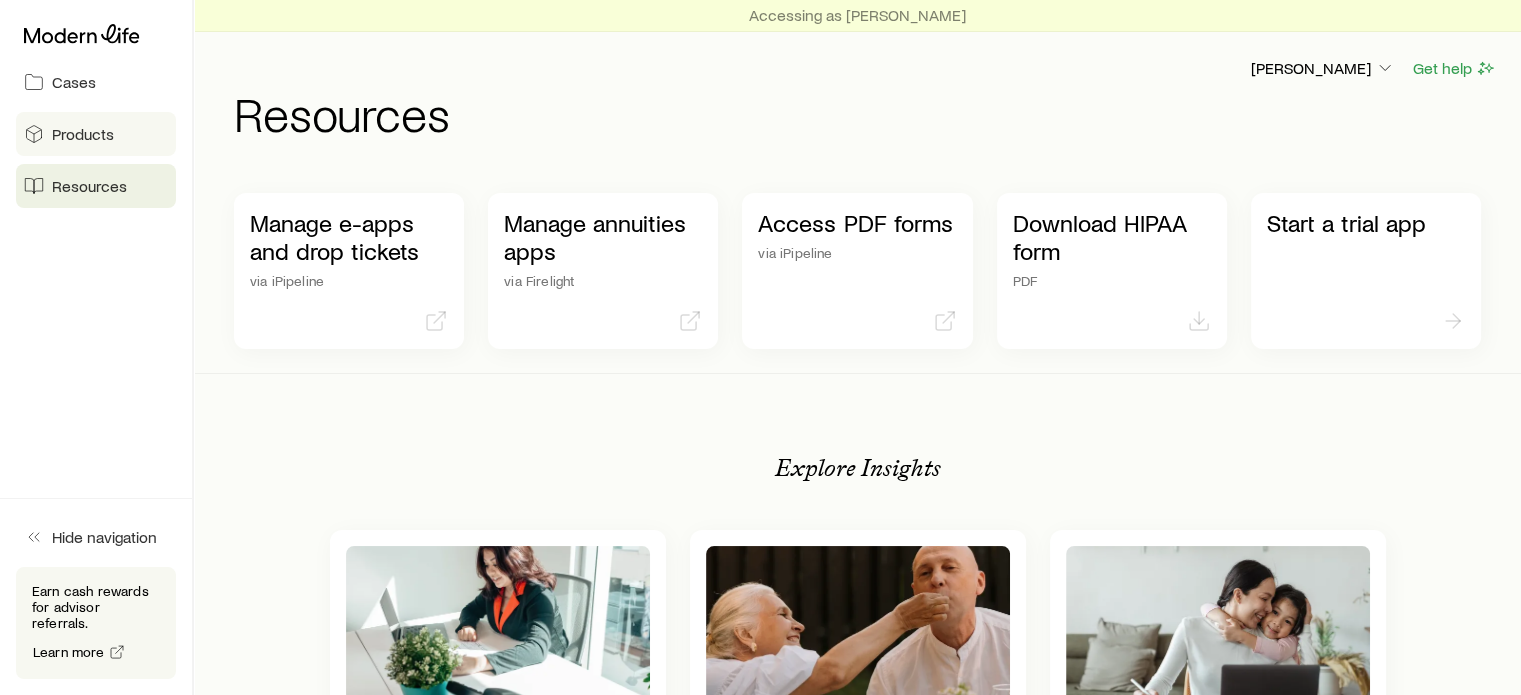 click on "Products" at bounding box center [83, 134] 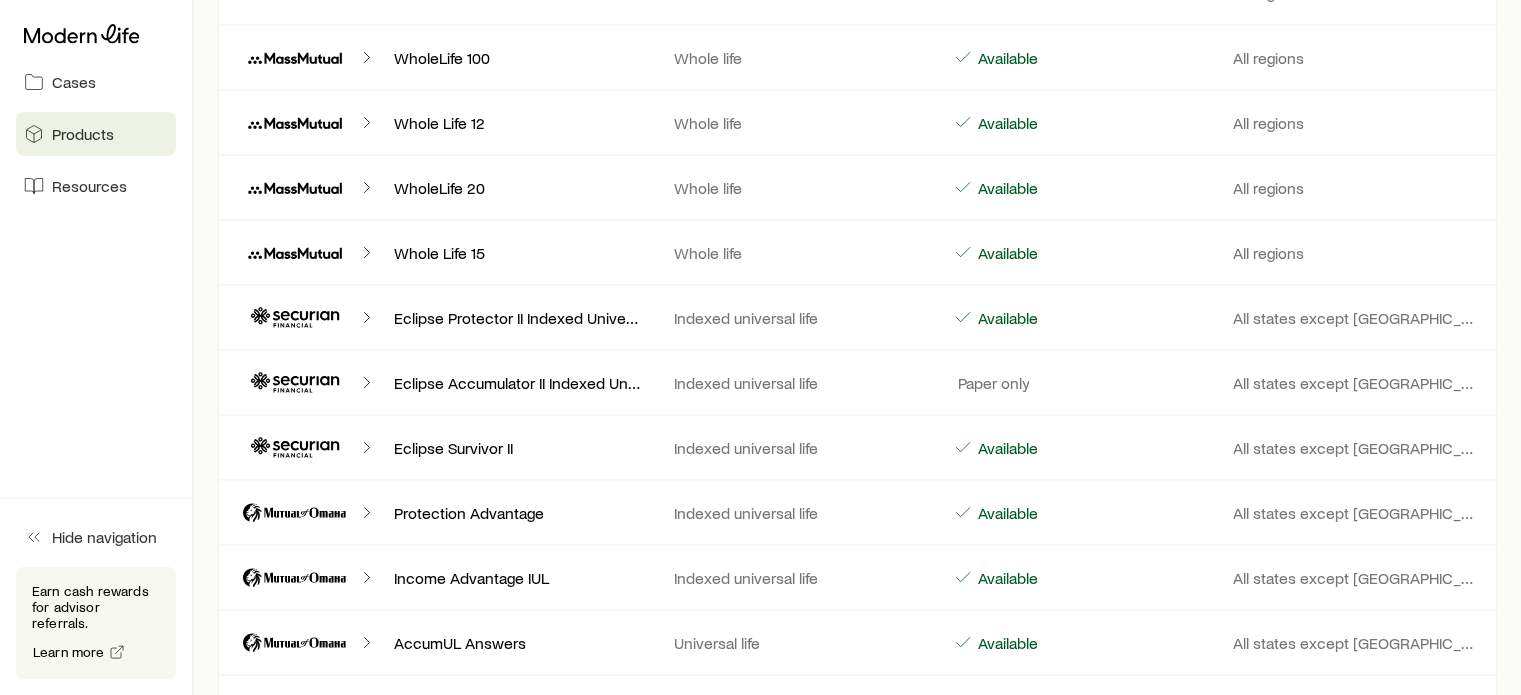 scroll, scrollTop: 3900, scrollLeft: 0, axis: vertical 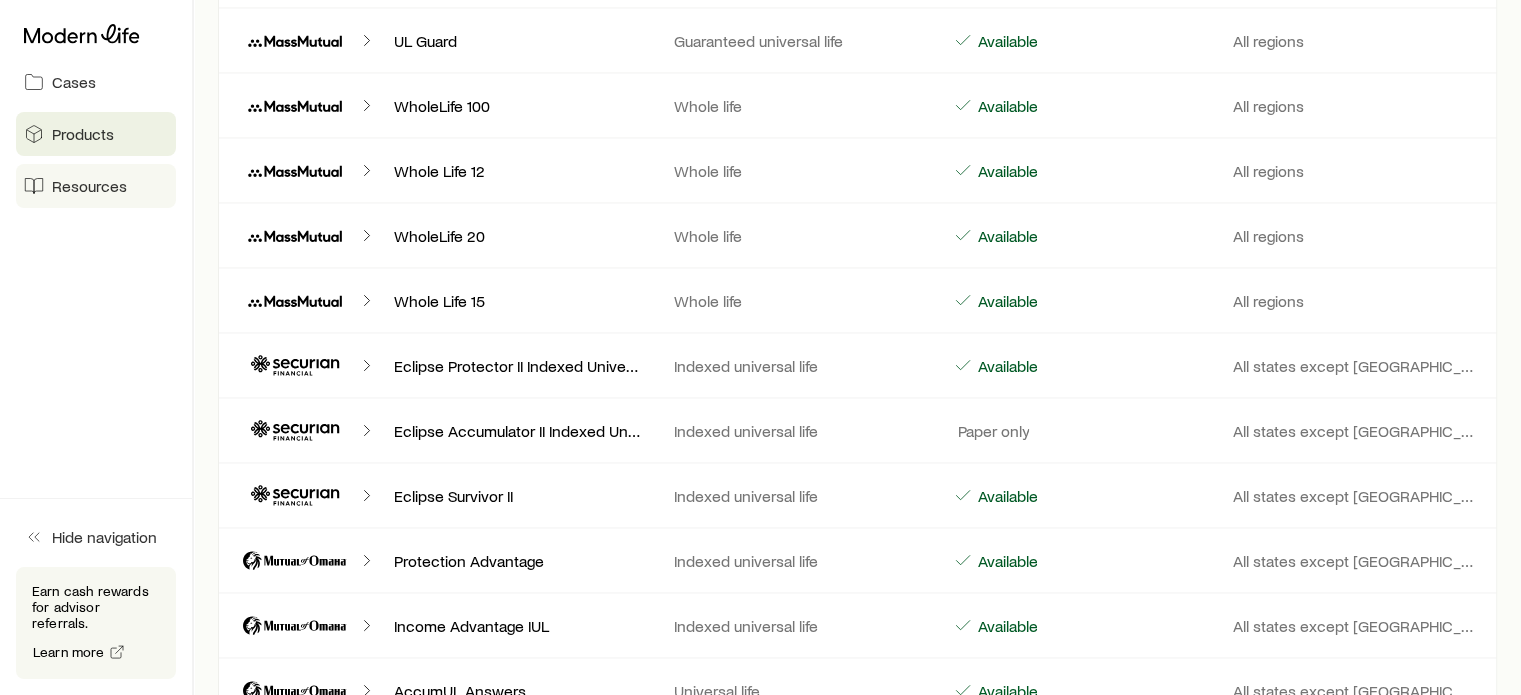 click on "Resources" at bounding box center [89, 186] 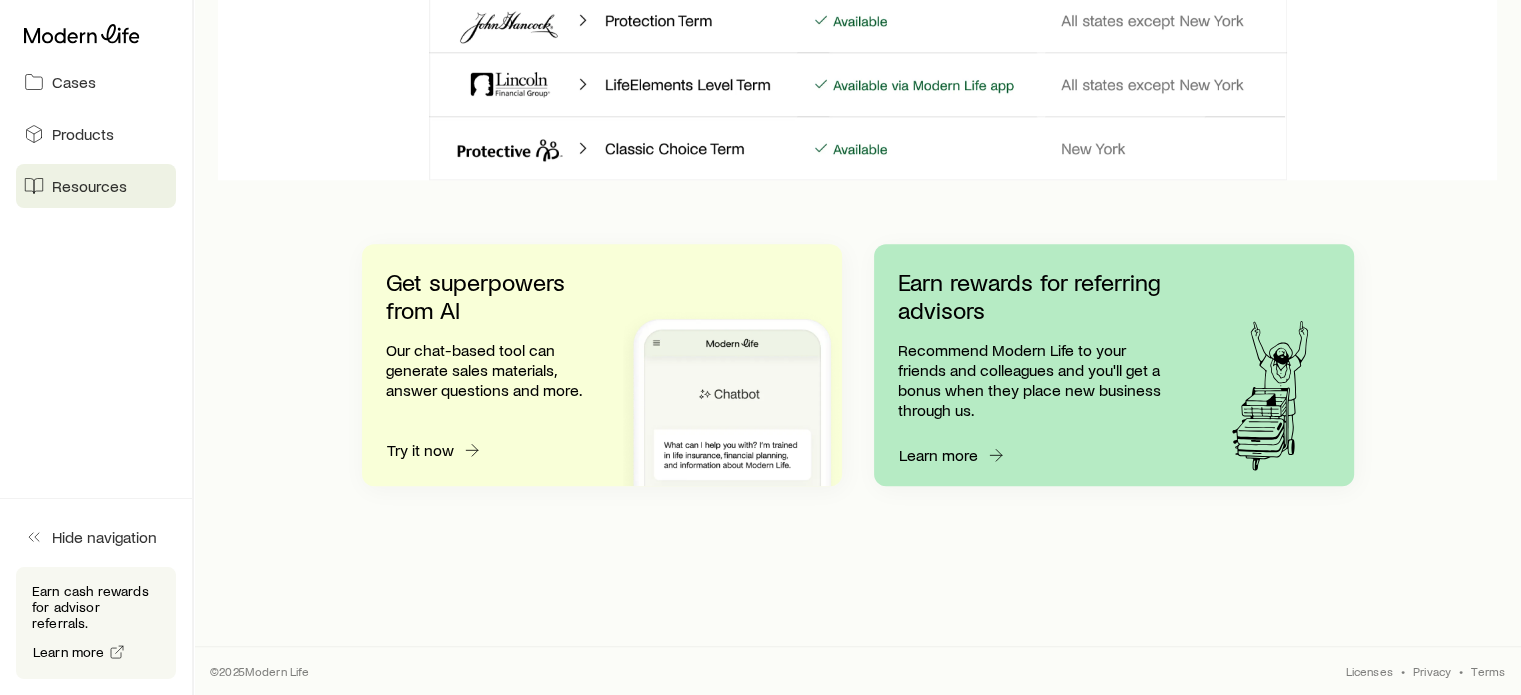 scroll, scrollTop: 0, scrollLeft: 0, axis: both 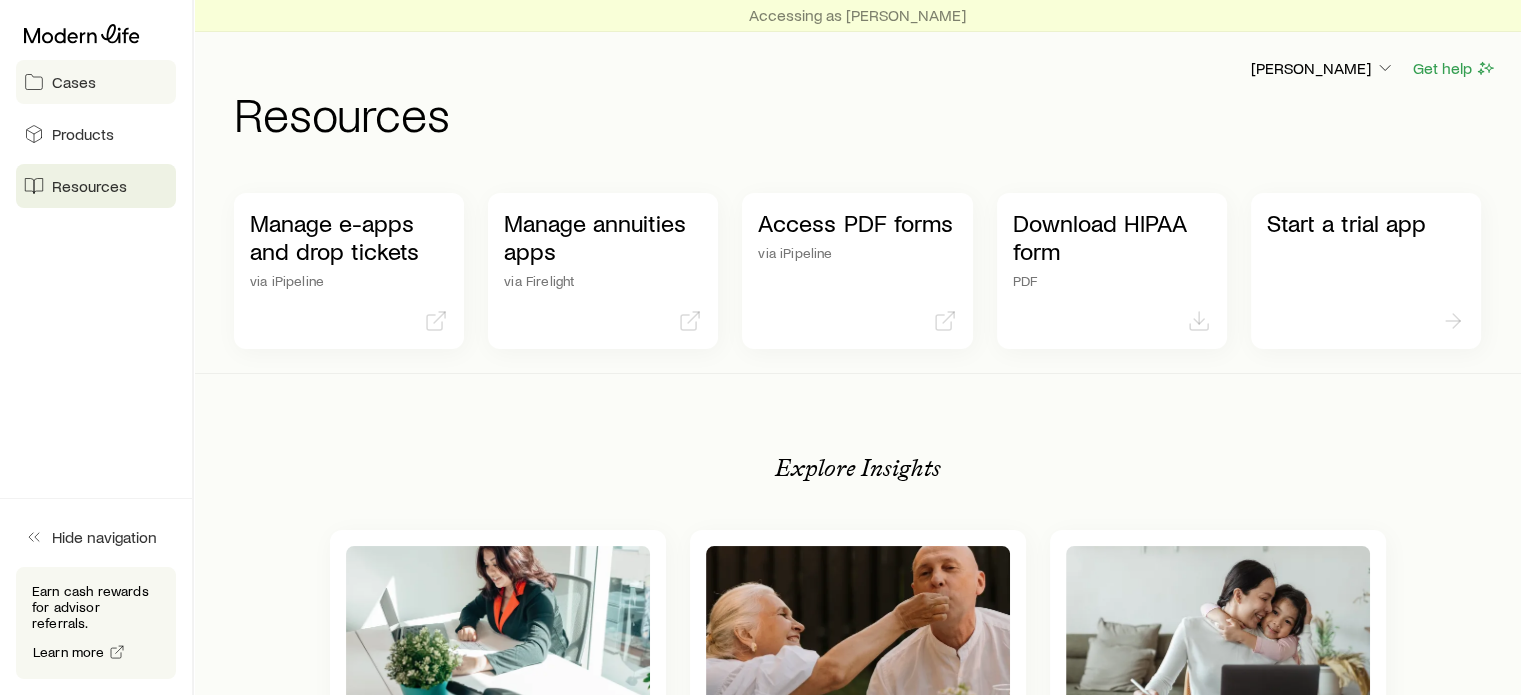 click on "Cases" at bounding box center [96, 82] 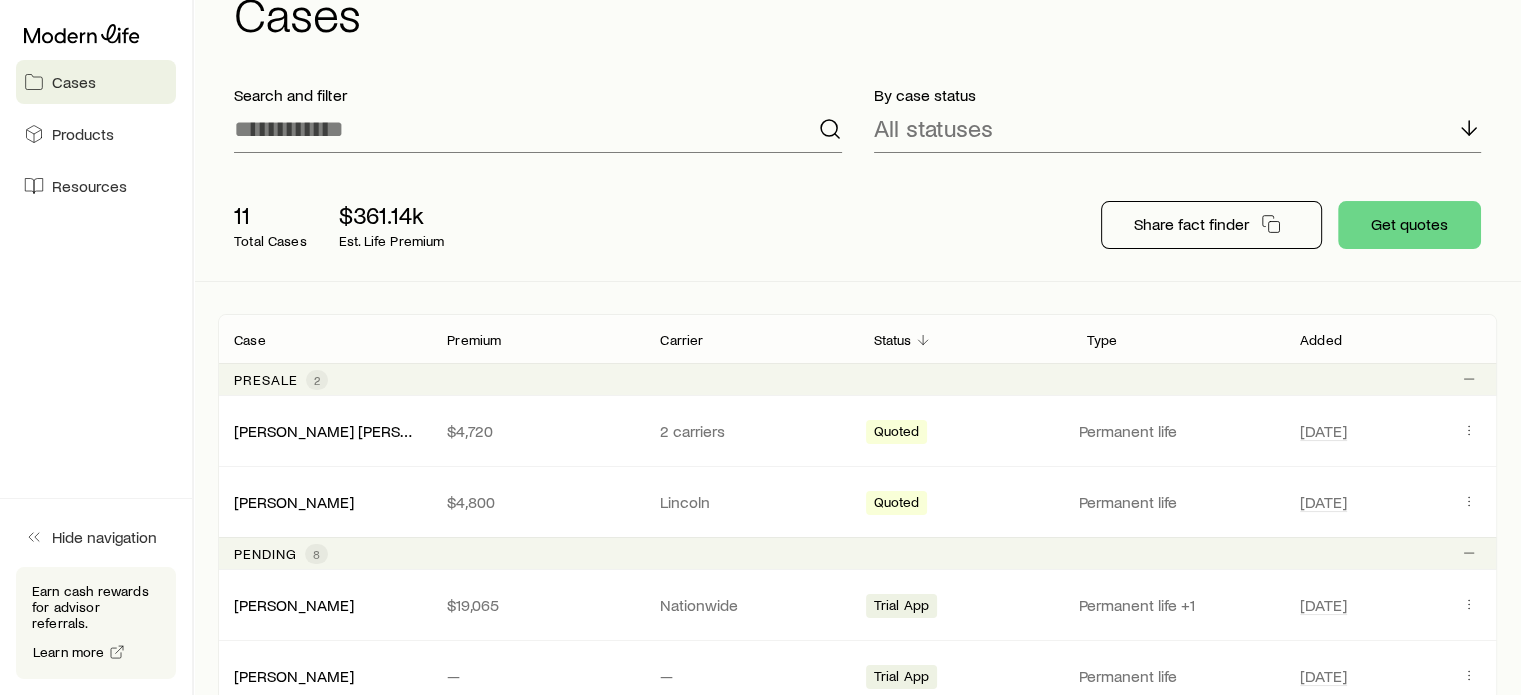 scroll, scrollTop: 0, scrollLeft: 0, axis: both 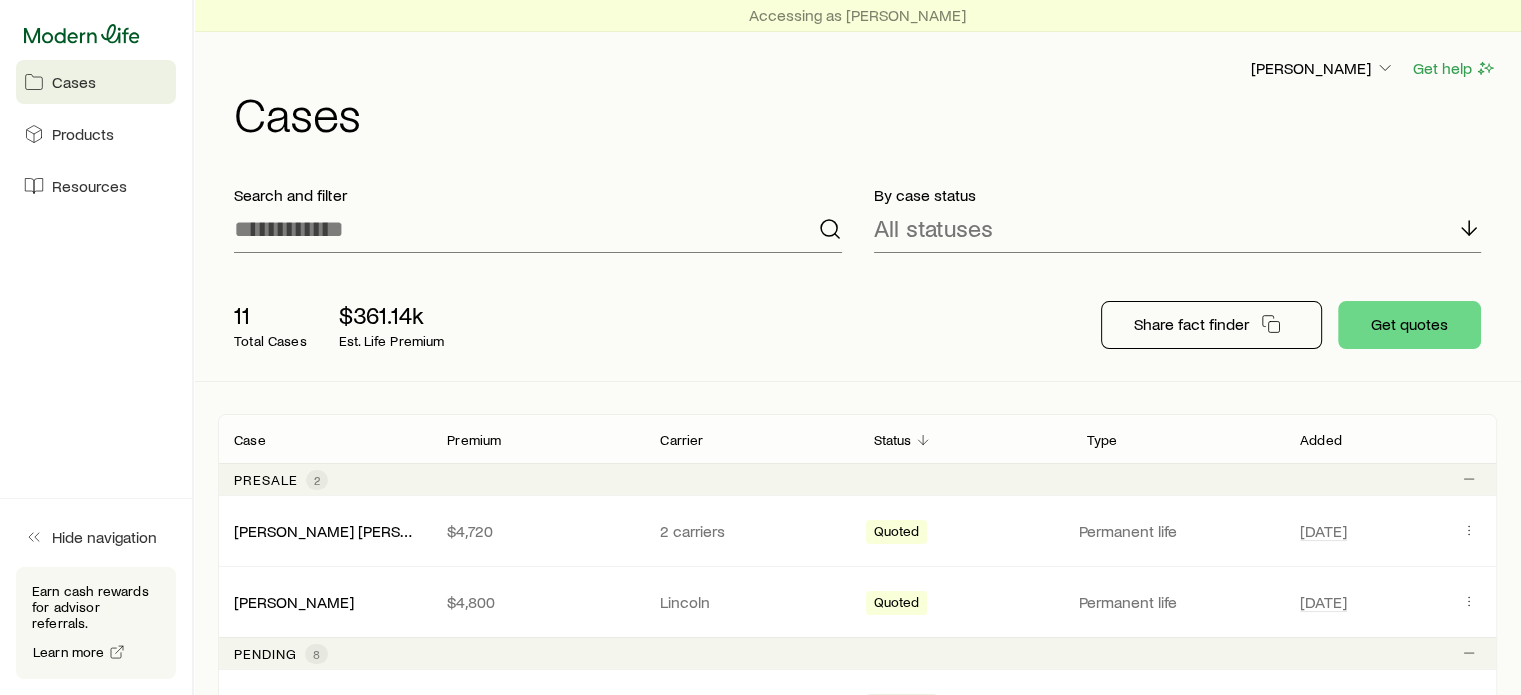 click 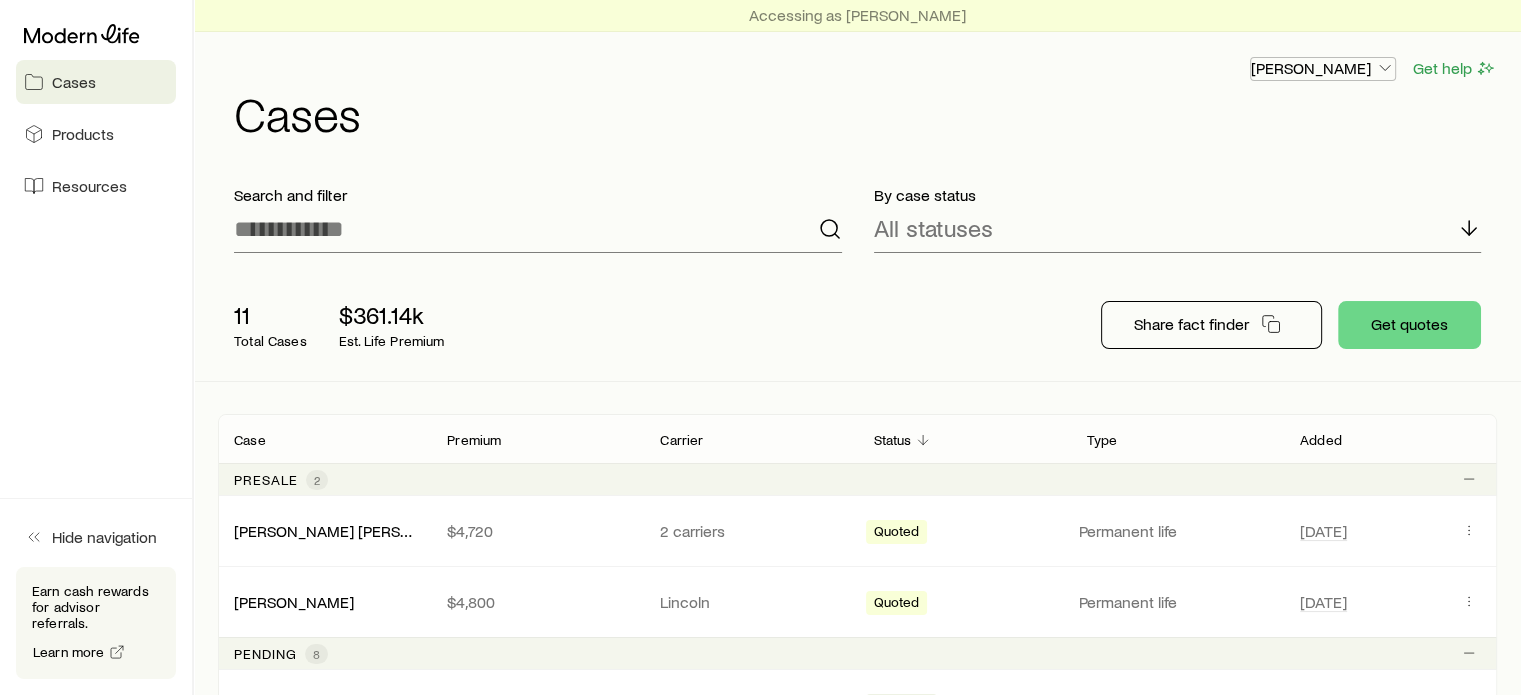 click on "[PERSON_NAME]" at bounding box center (1323, 68) 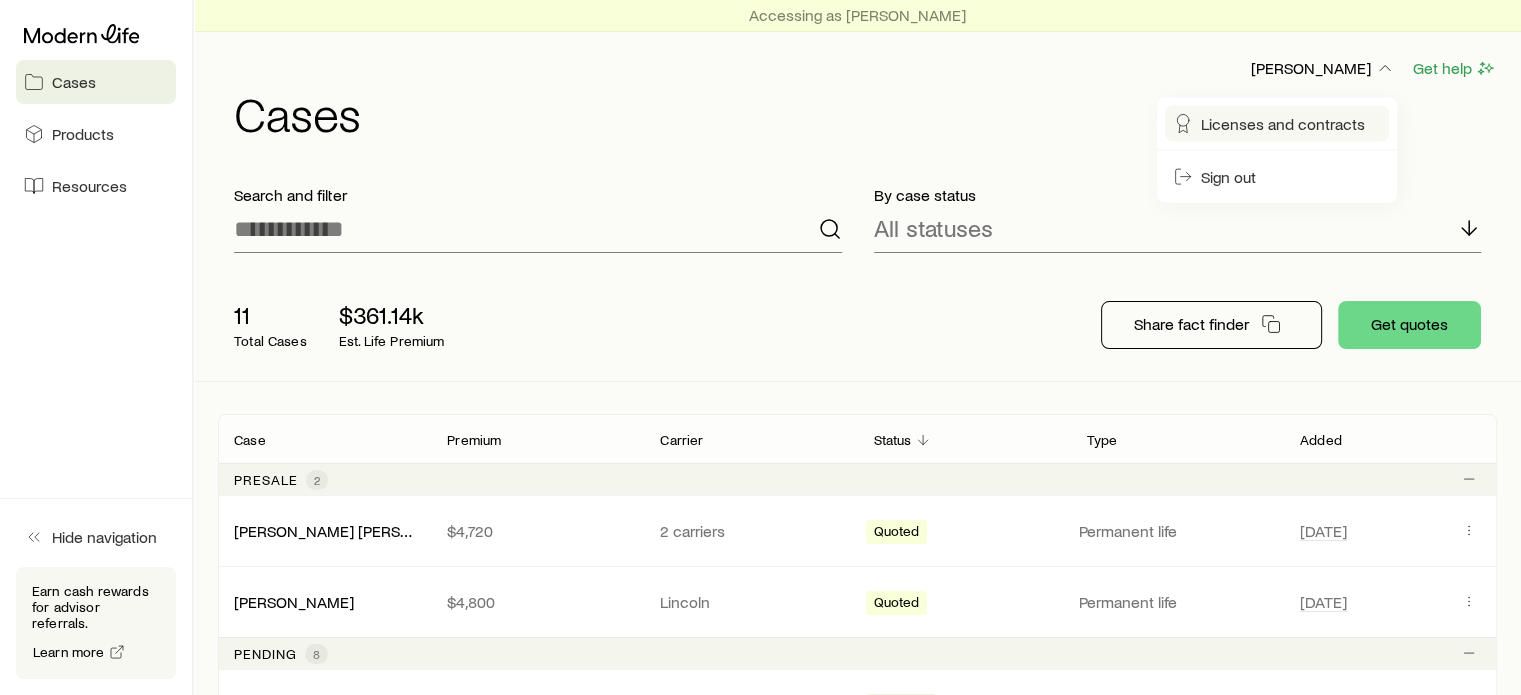 click on "Licenses and contracts" at bounding box center [1283, 124] 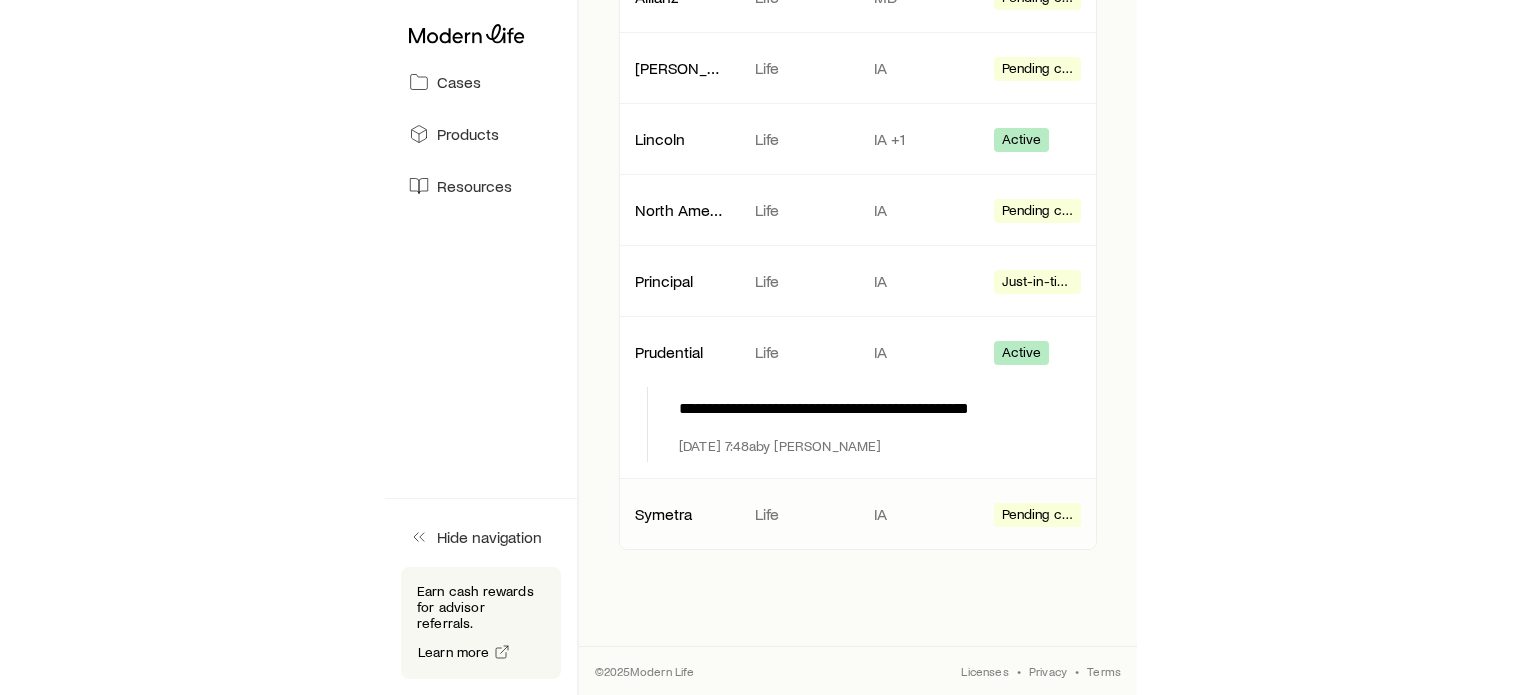 scroll, scrollTop: 400, scrollLeft: 0, axis: vertical 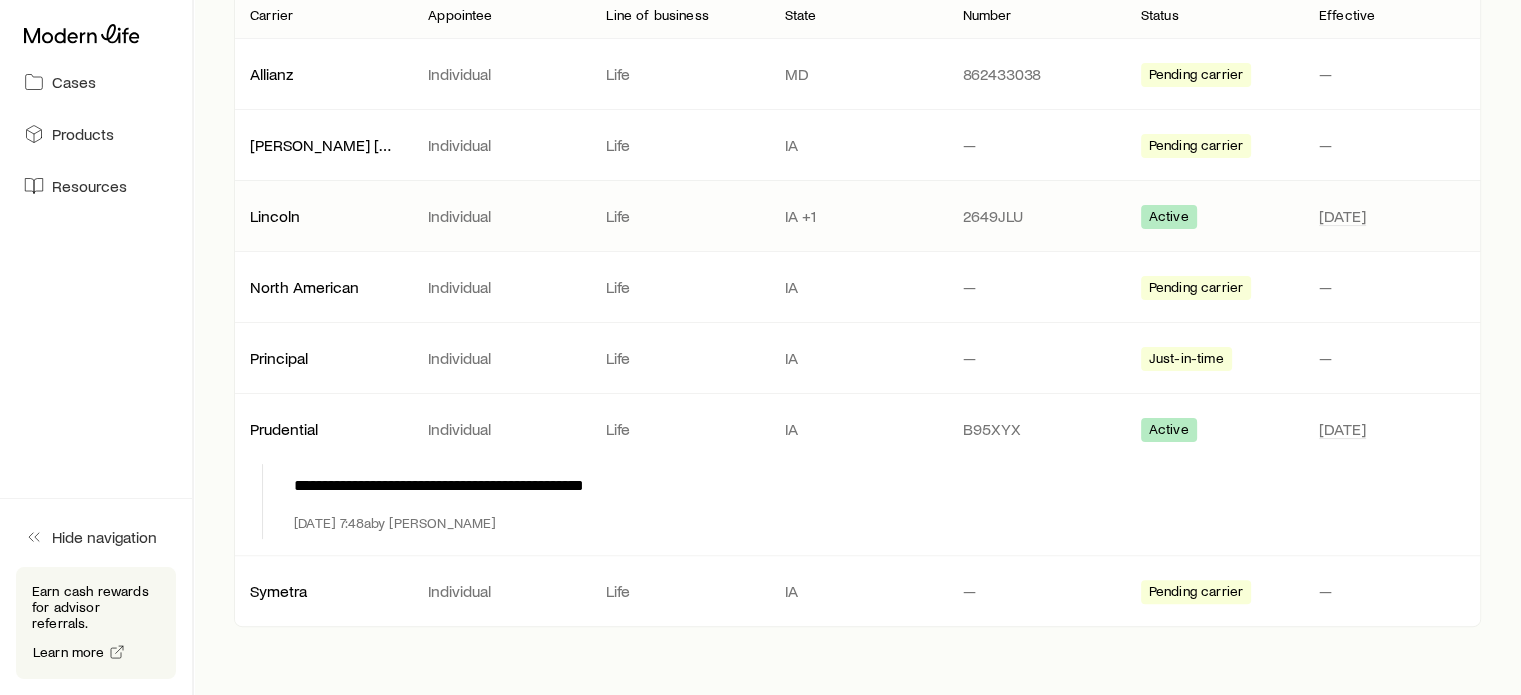 click on "2649JLU" at bounding box center (1036, 216) 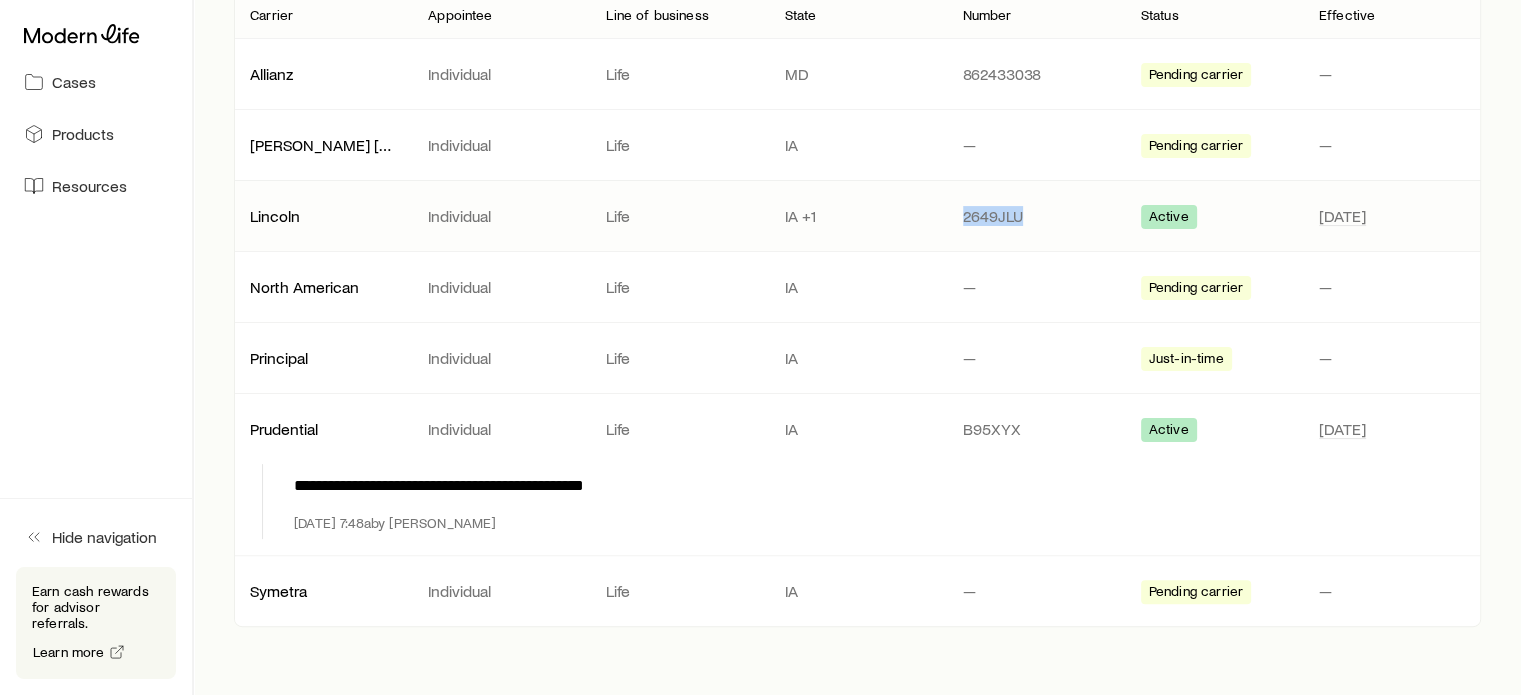 click on "2649JLU" at bounding box center (1036, 216) 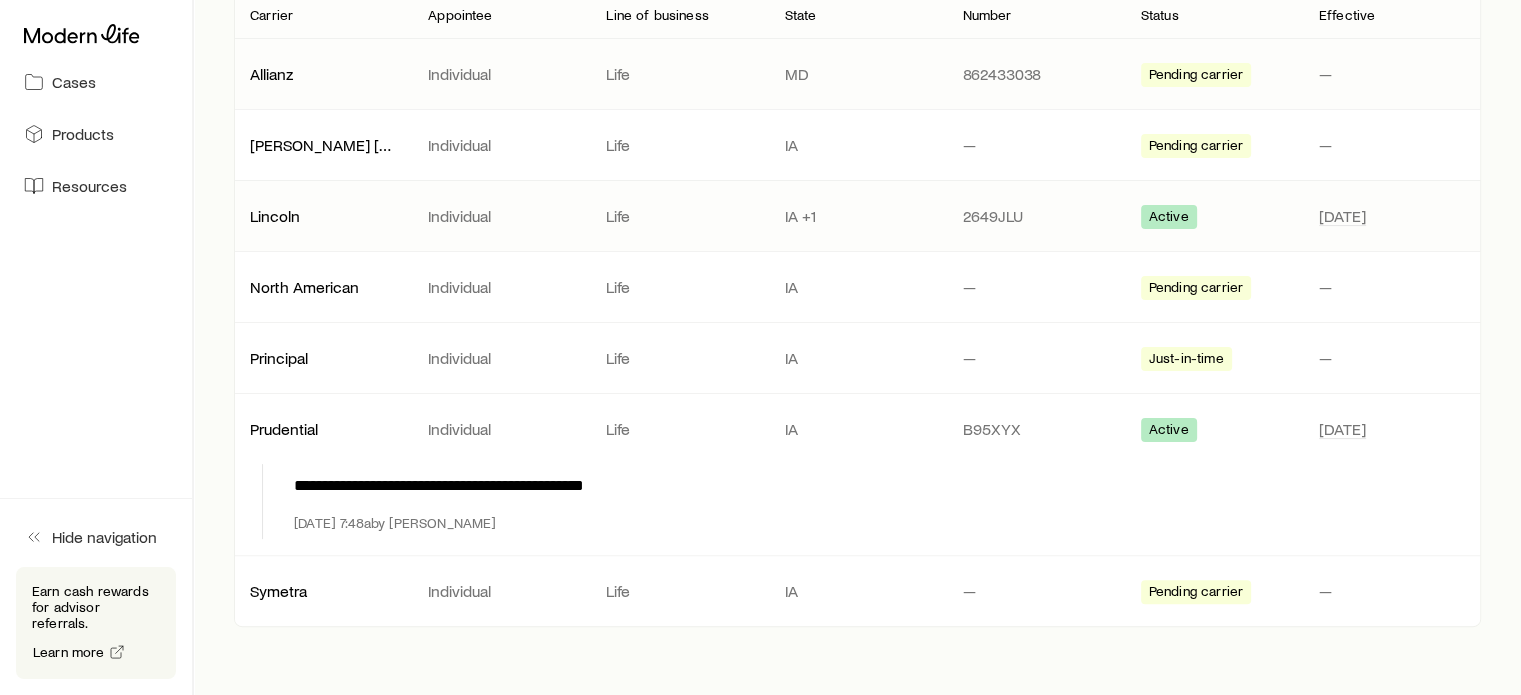 click on "862433038" at bounding box center (1036, 74) 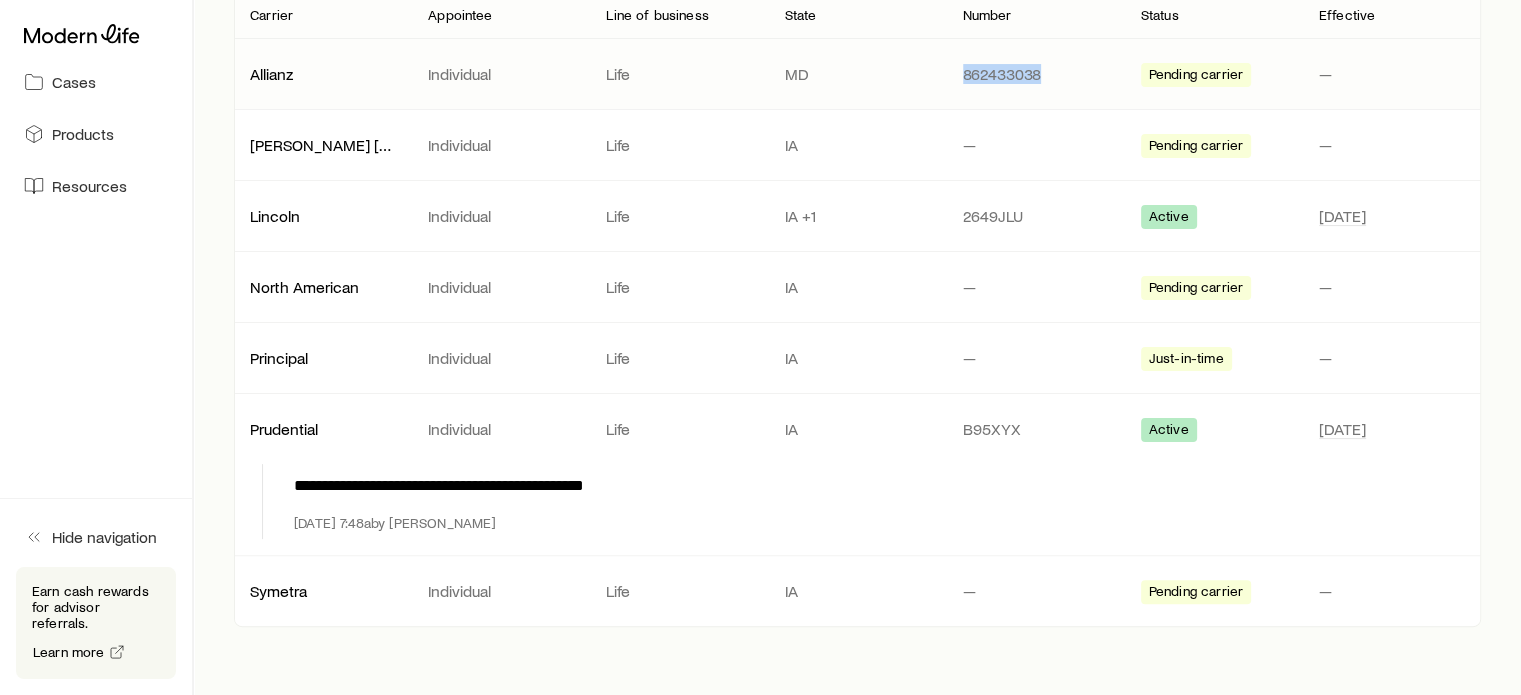 drag, startPoint x: 1041, startPoint y: 68, endPoint x: 959, endPoint y: 75, distance: 82.29824 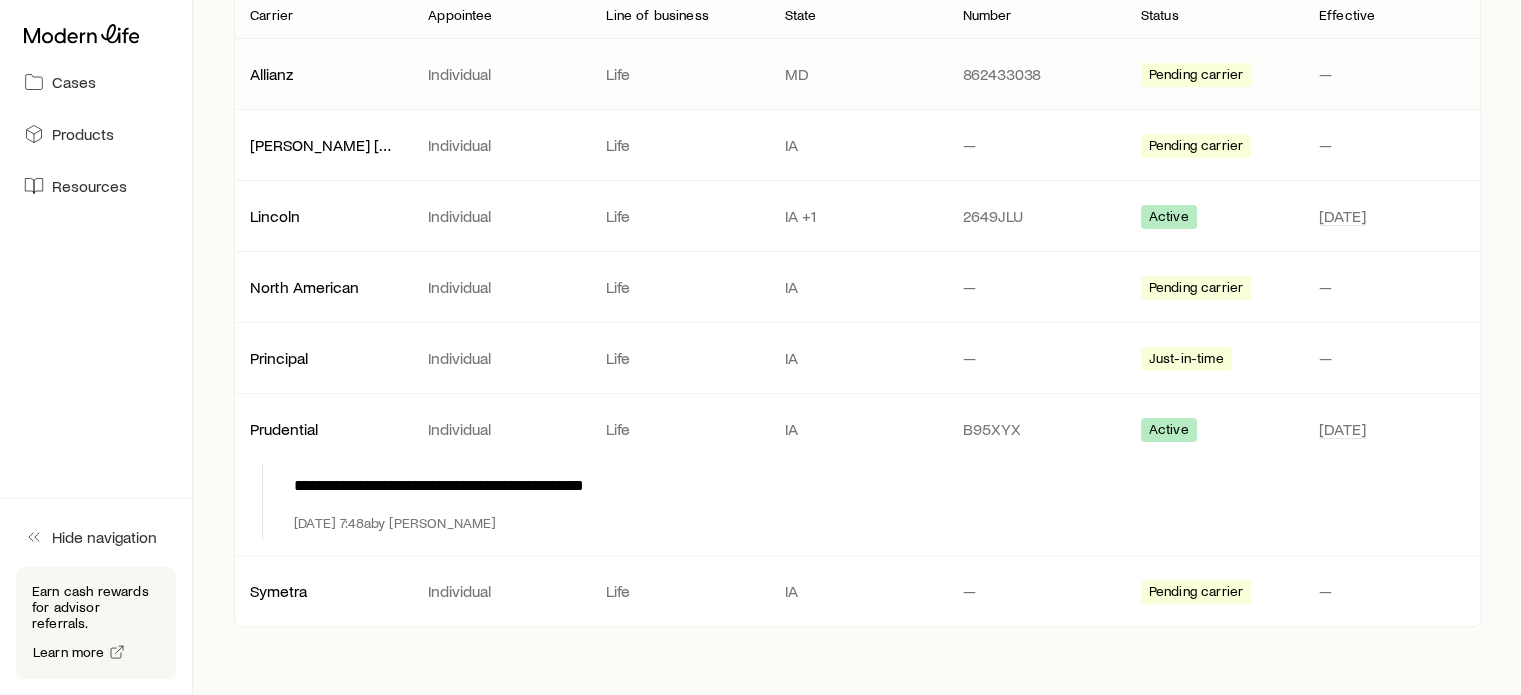 click on "862433038" at bounding box center [1036, 74] 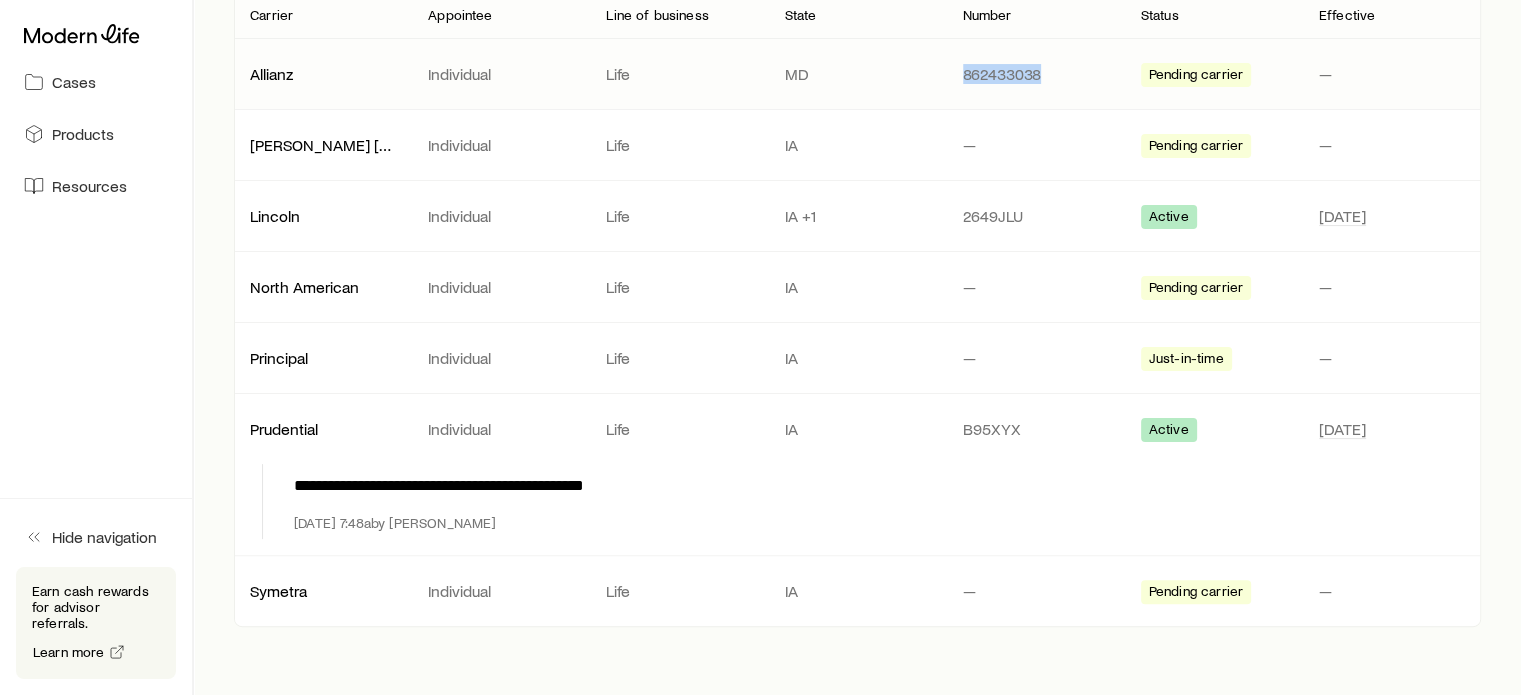 drag, startPoint x: 1040, startPoint y: 72, endPoint x: 966, endPoint y: 72, distance: 74 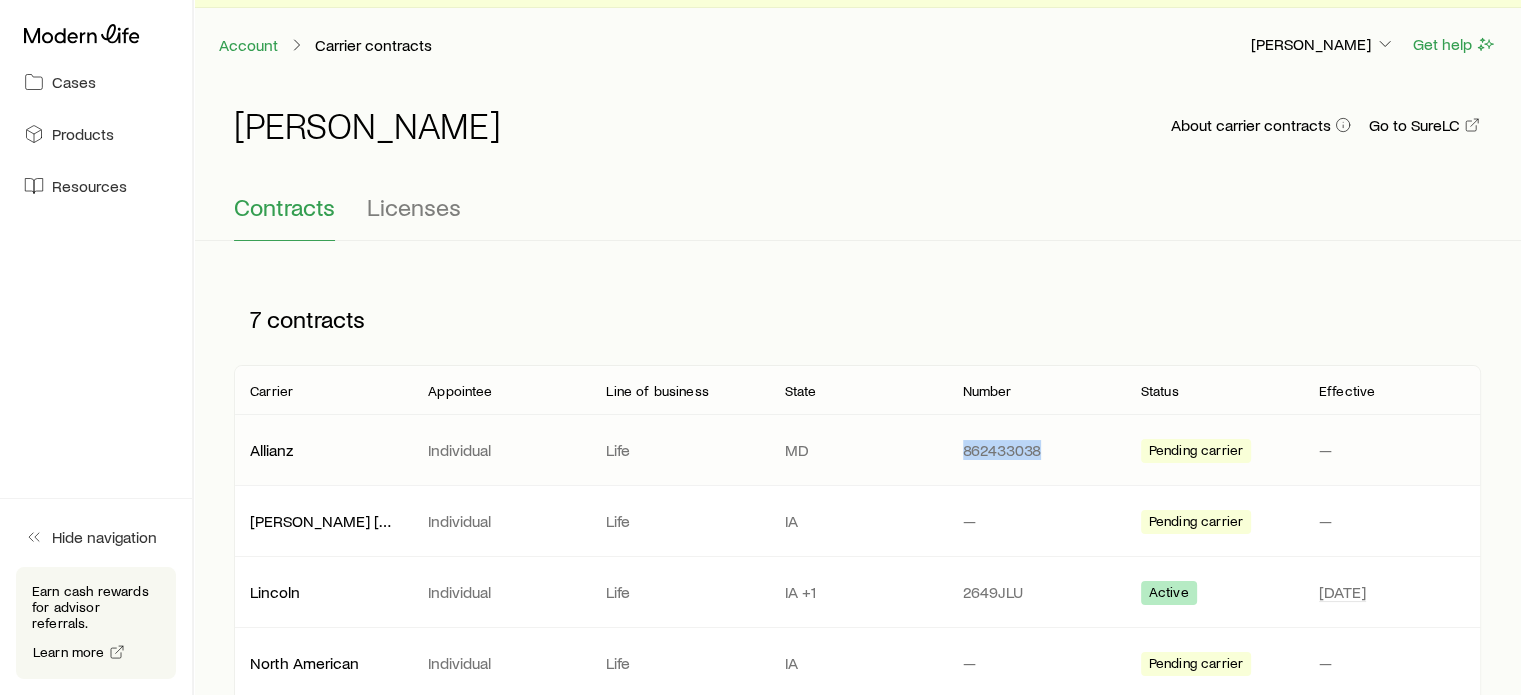scroll, scrollTop: 0, scrollLeft: 0, axis: both 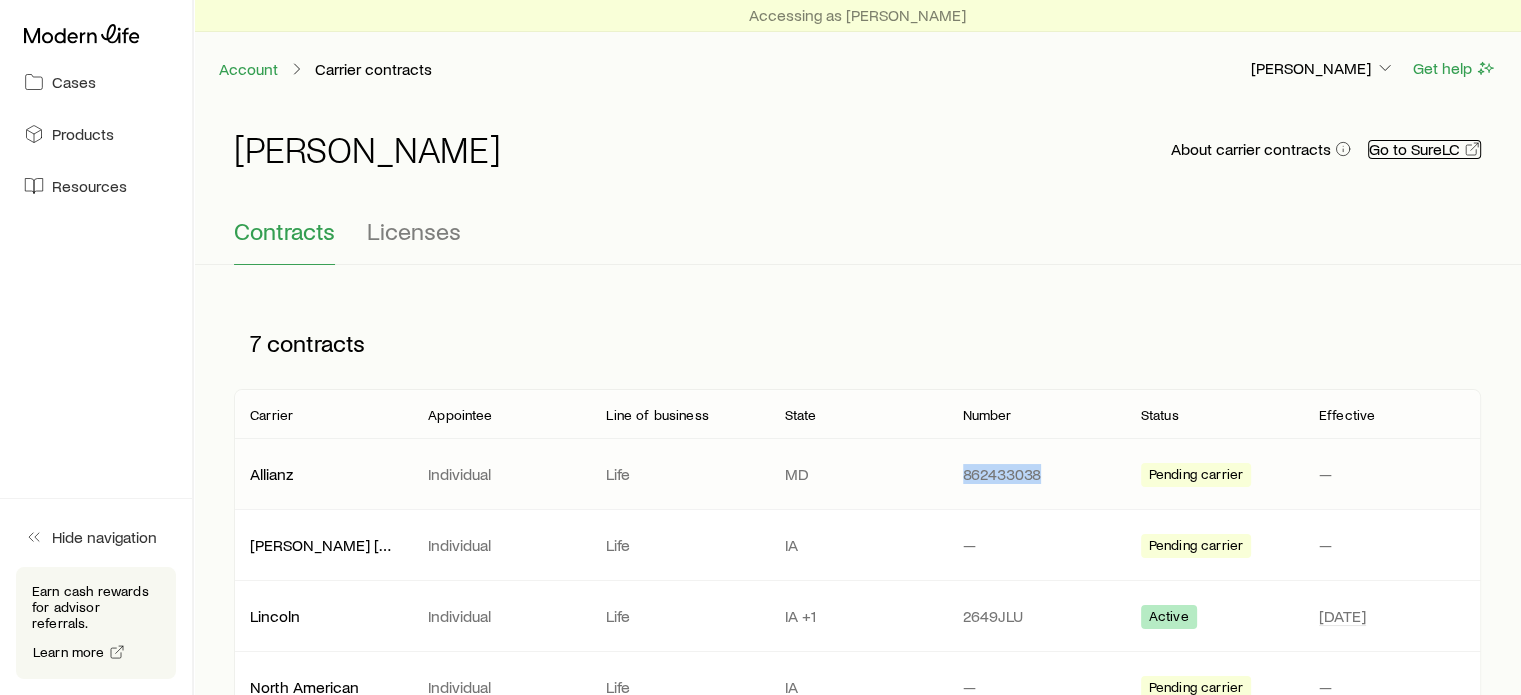 click on "Go to SureLC" at bounding box center (1424, 149) 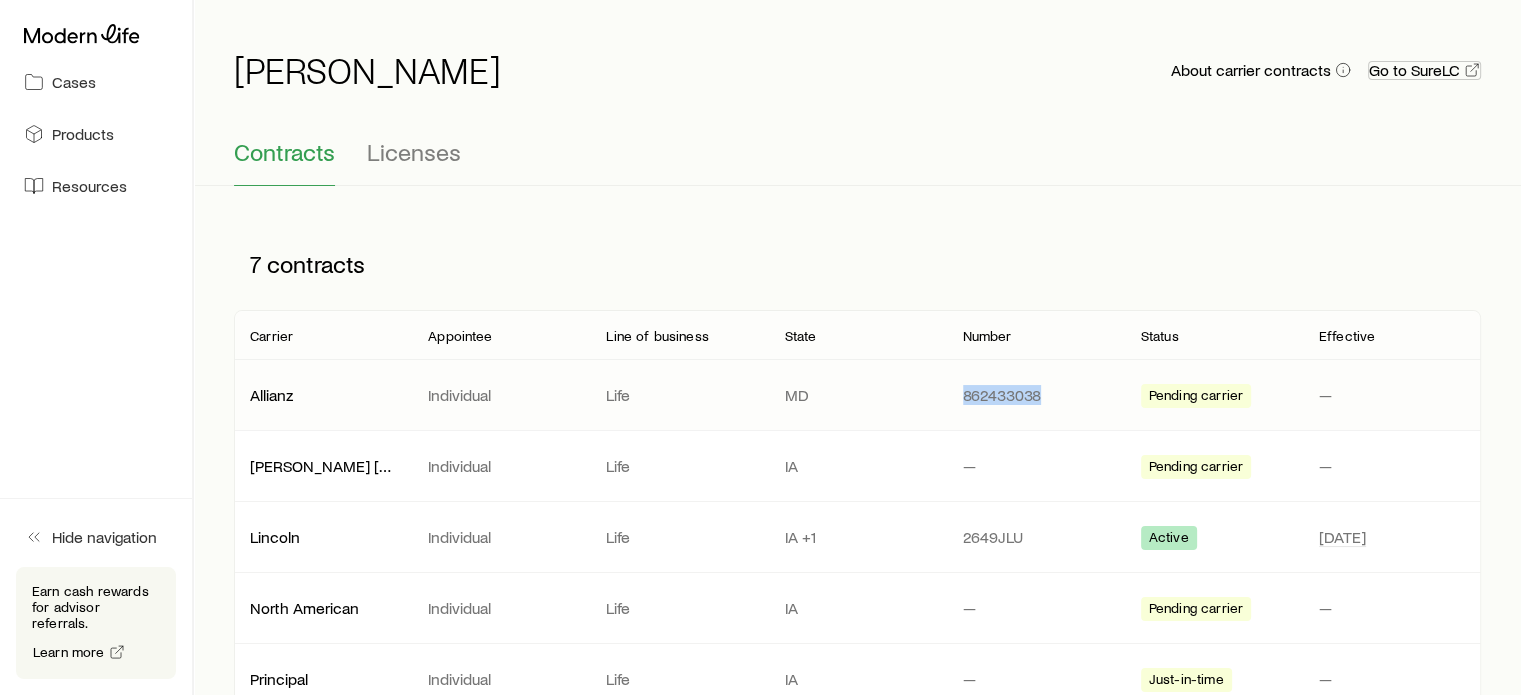 scroll, scrollTop: 0, scrollLeft: 0, axis: both 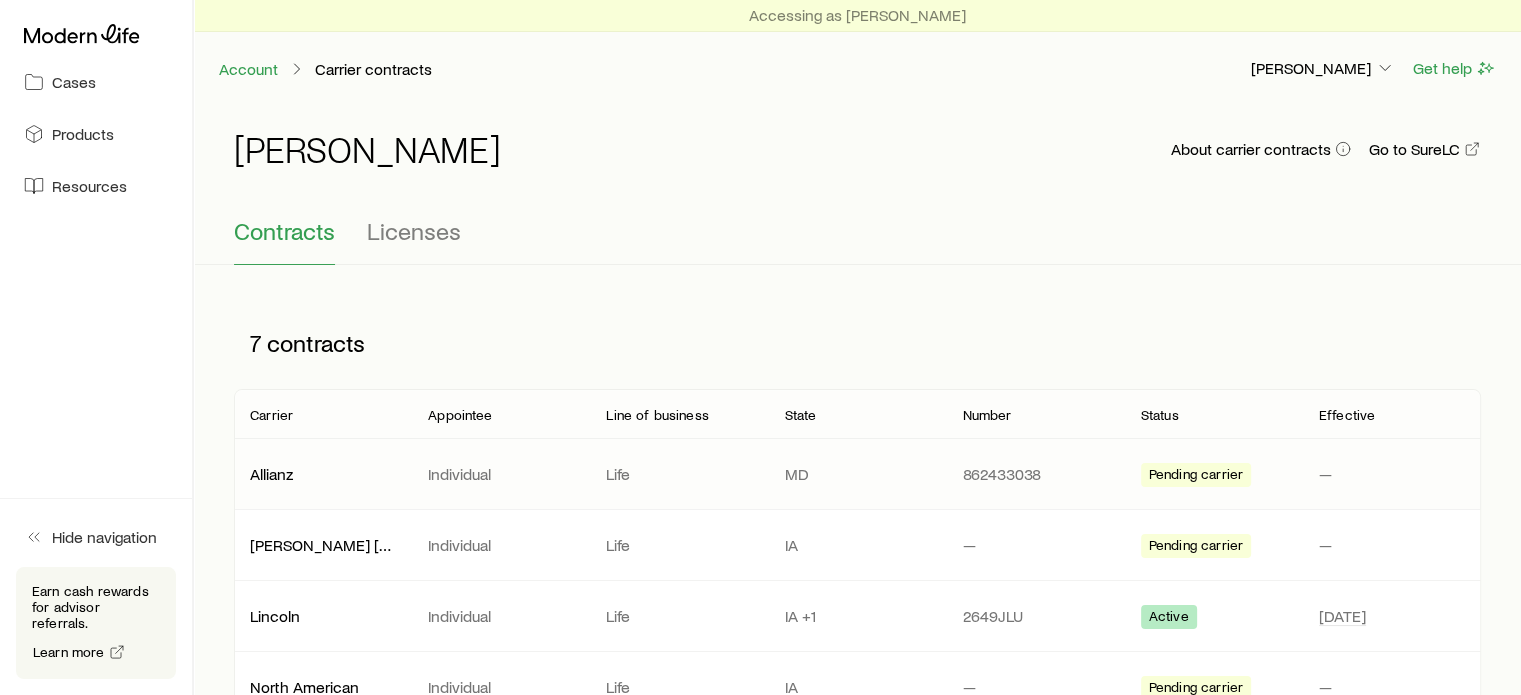 click on "Accessing as [PERSON_NAME] Account Carrier contracts [PERSON_NAME] Get help" at bounding box center [857, 52] 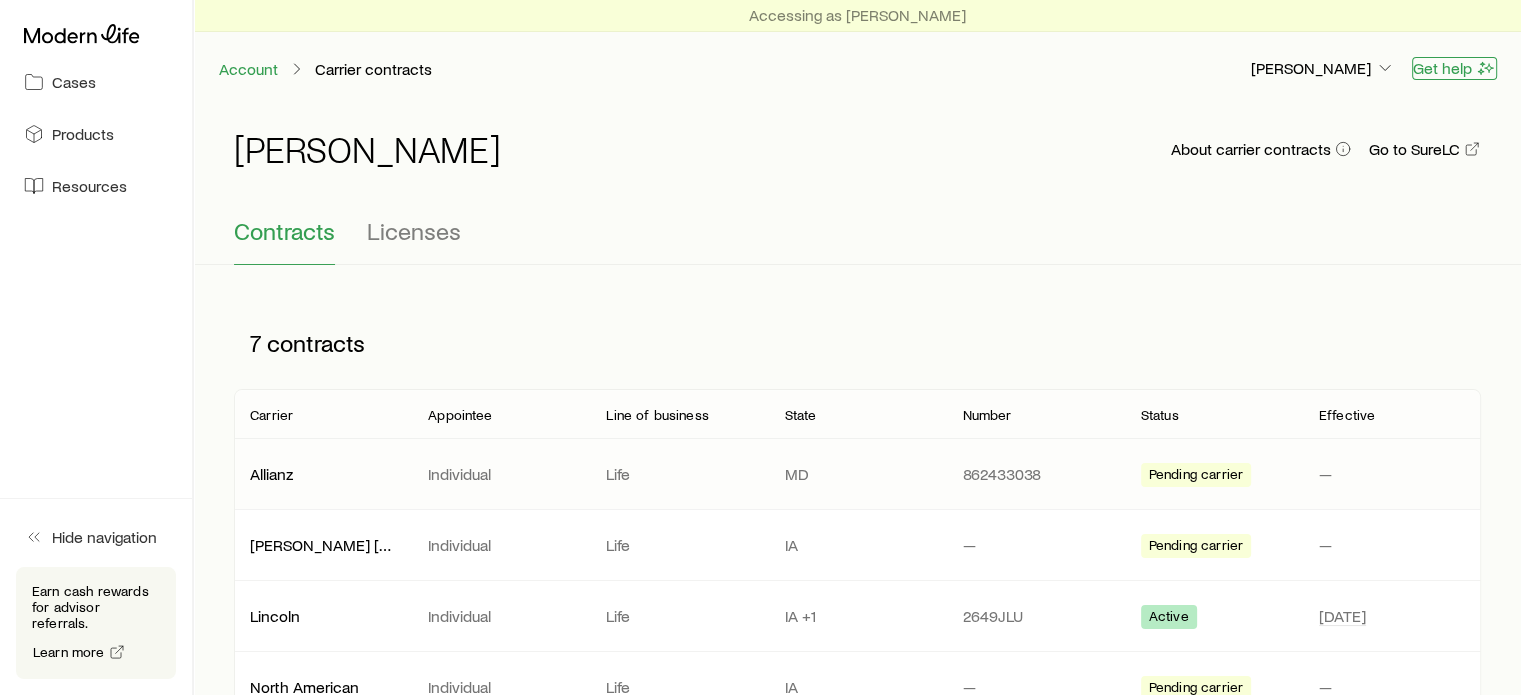 click on "Get help" at bounding box center (1454, 68) 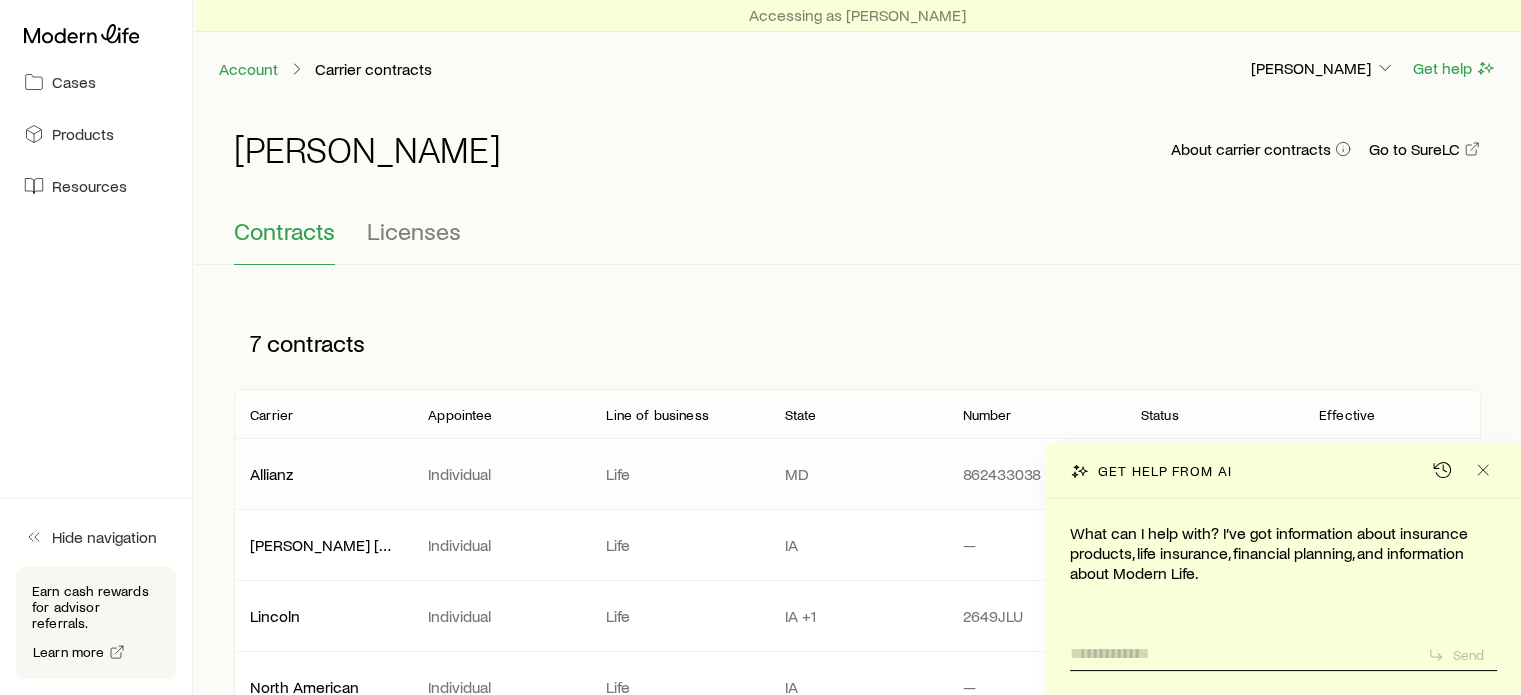 click at bounding box center (1241, 648) 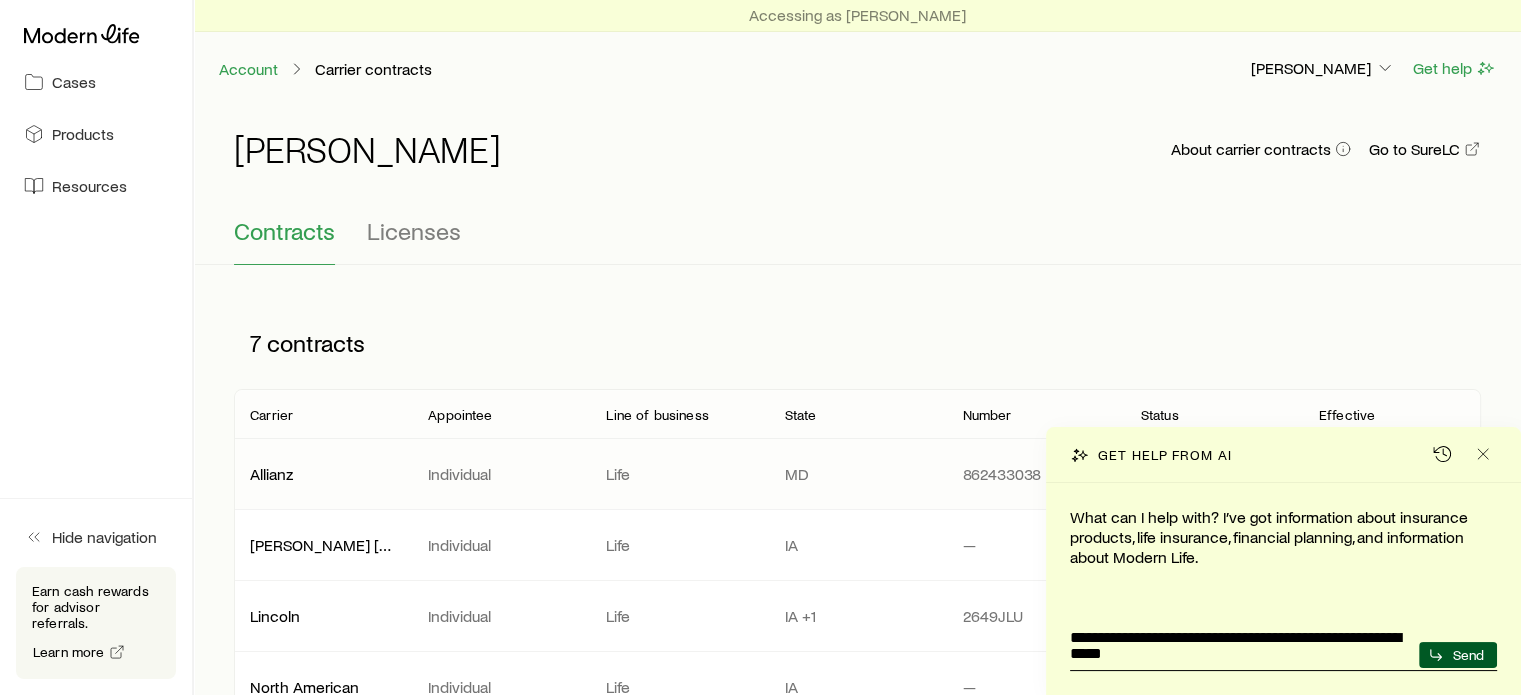 type on "**********" 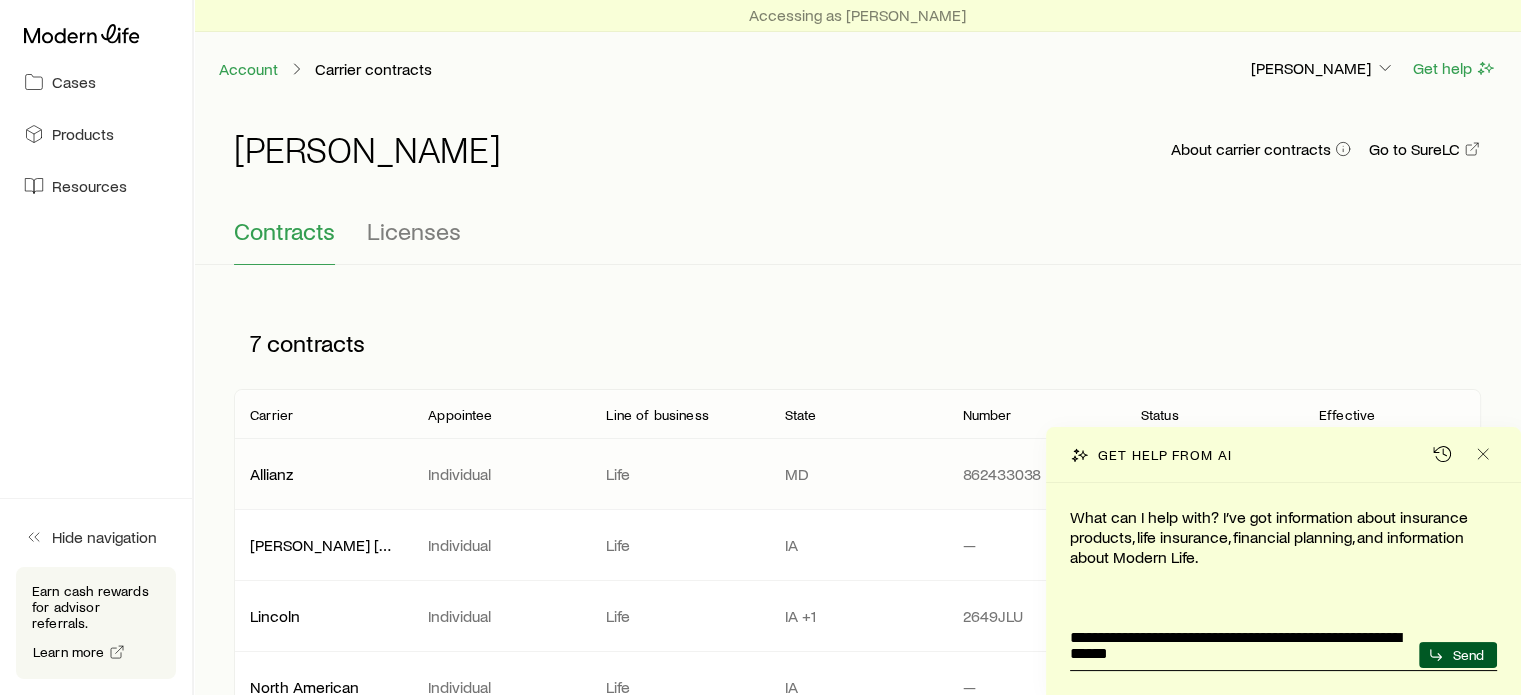 type 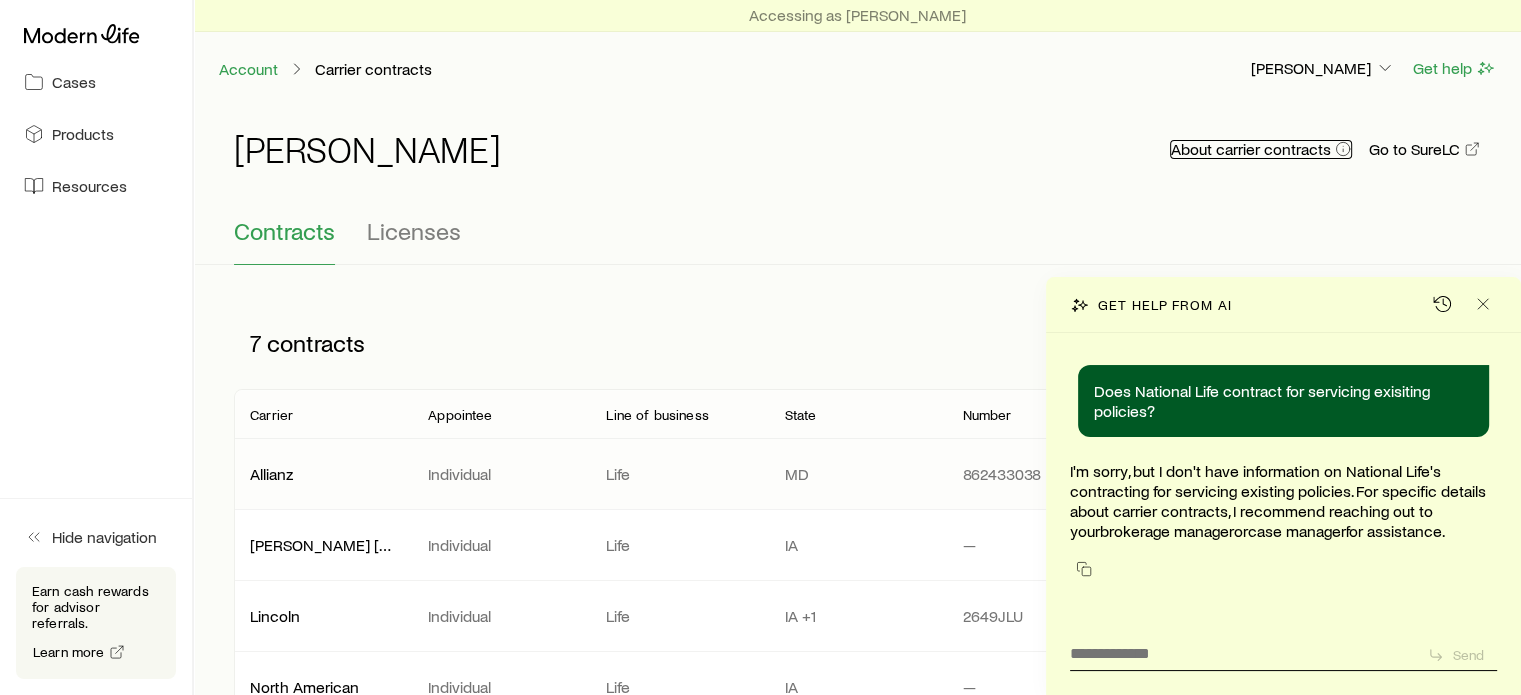 click on "About carrier contracts" at bounding box center (1261, 149) 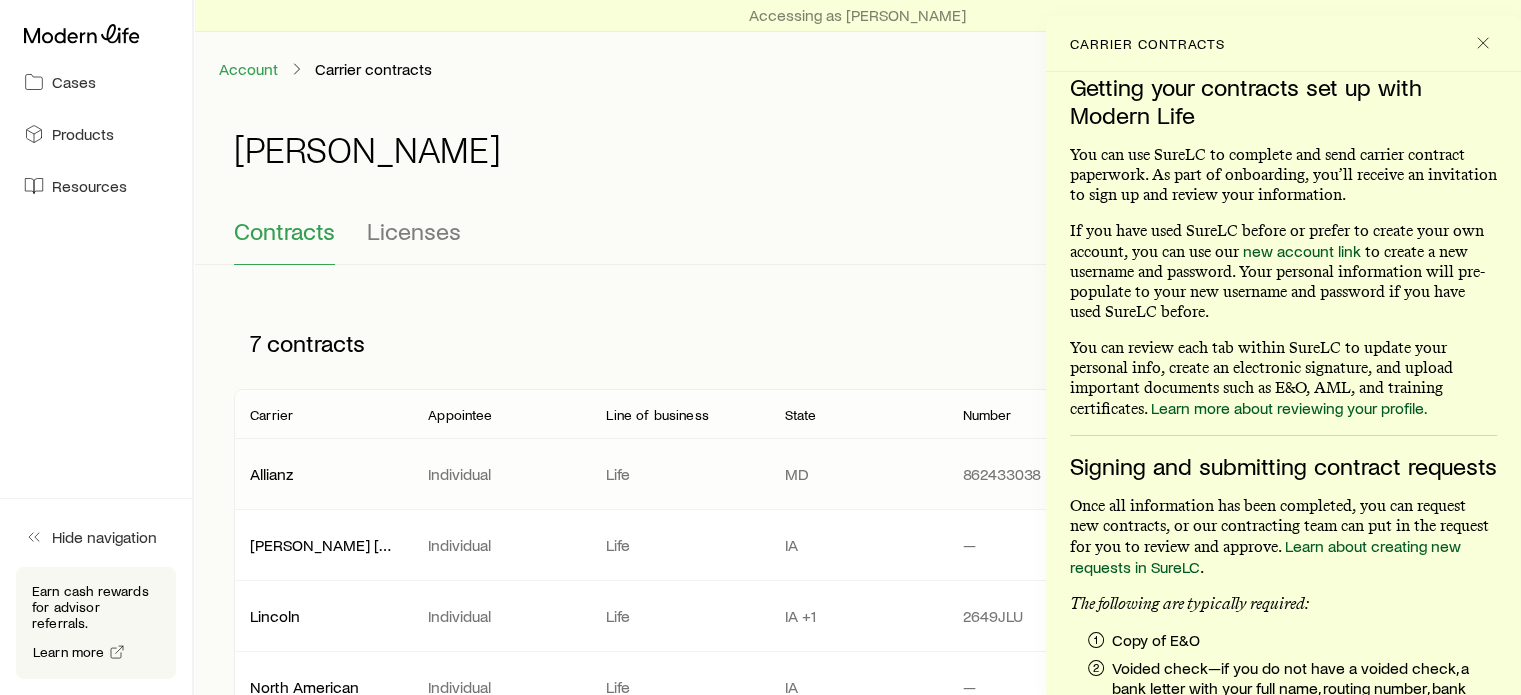 scroll, scrollTop: 9, scrollLeft: 0, axis: vertical 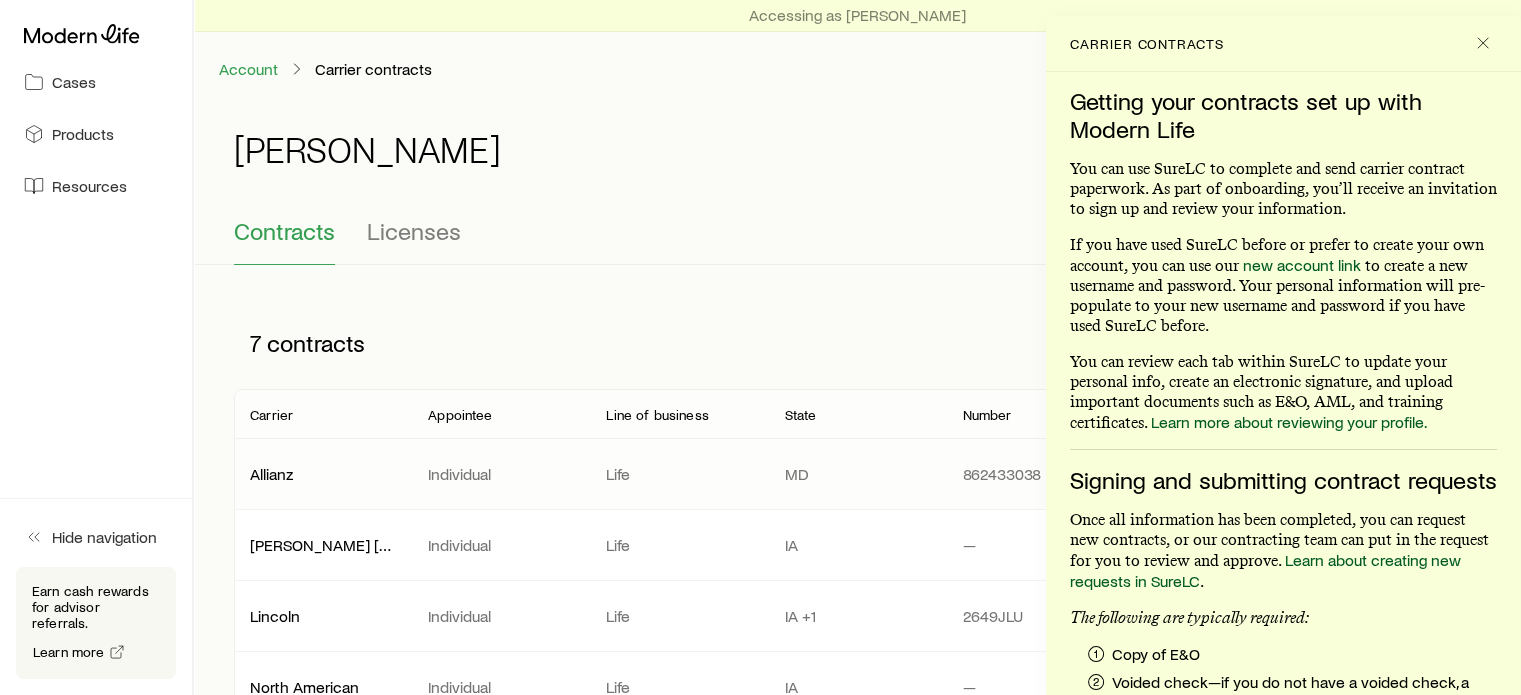 click on "Carrier contracts" at bounding box center (1283, 44) 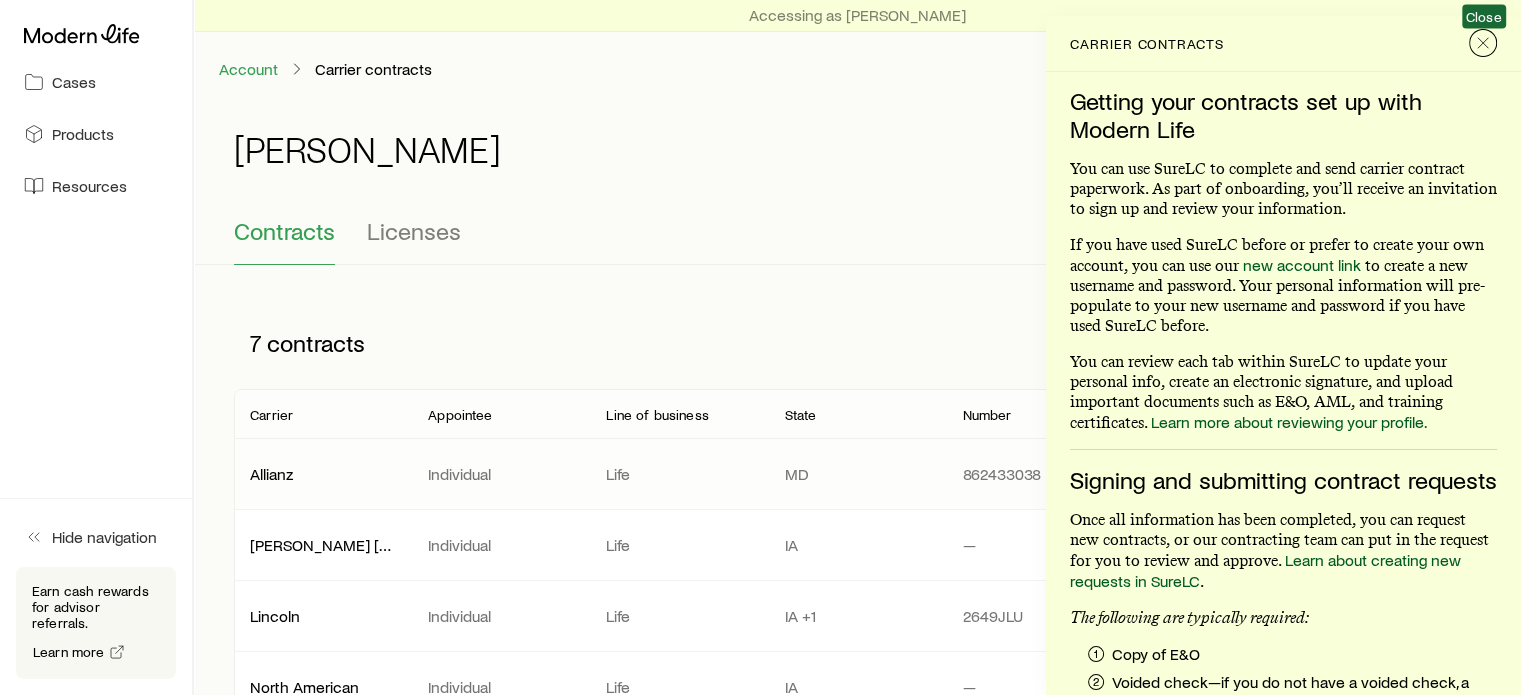 click 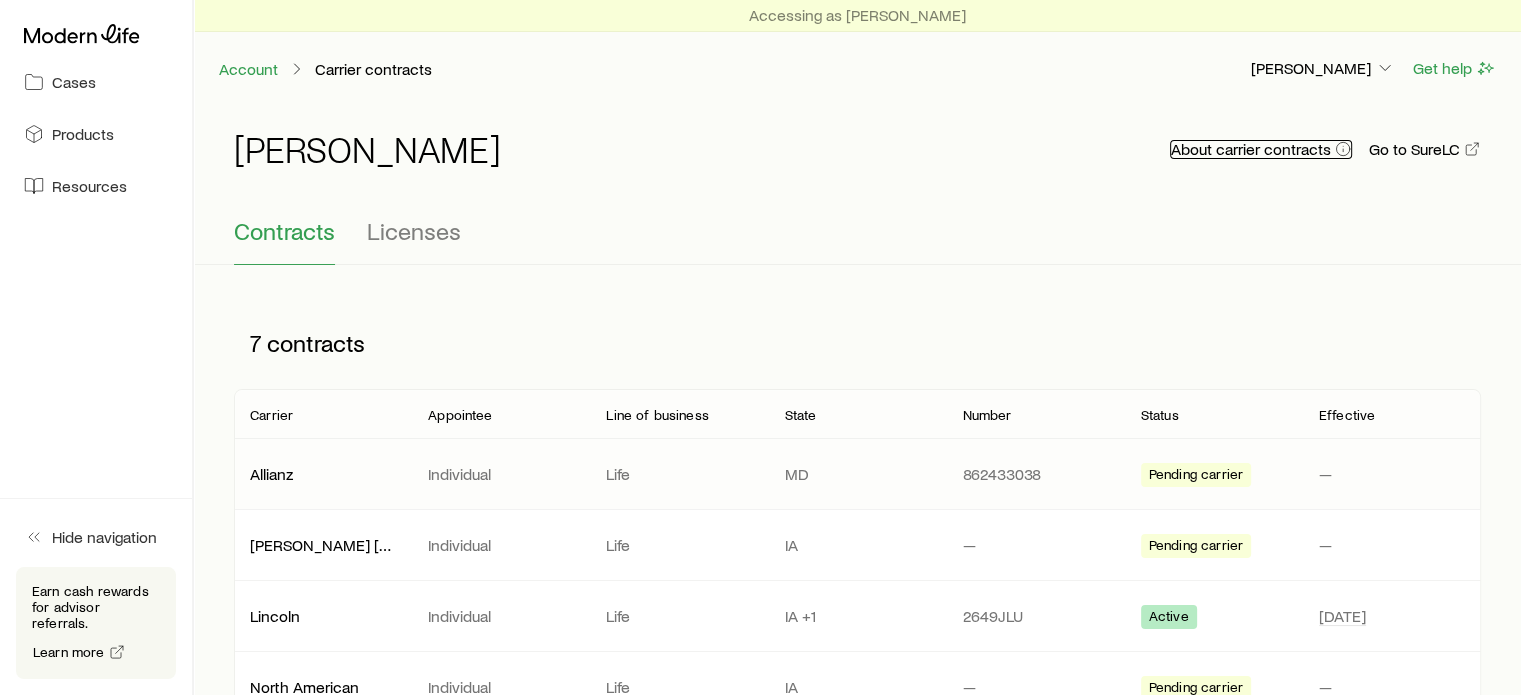 click on "About carrier contracts" at bounding box center (1261, 149) 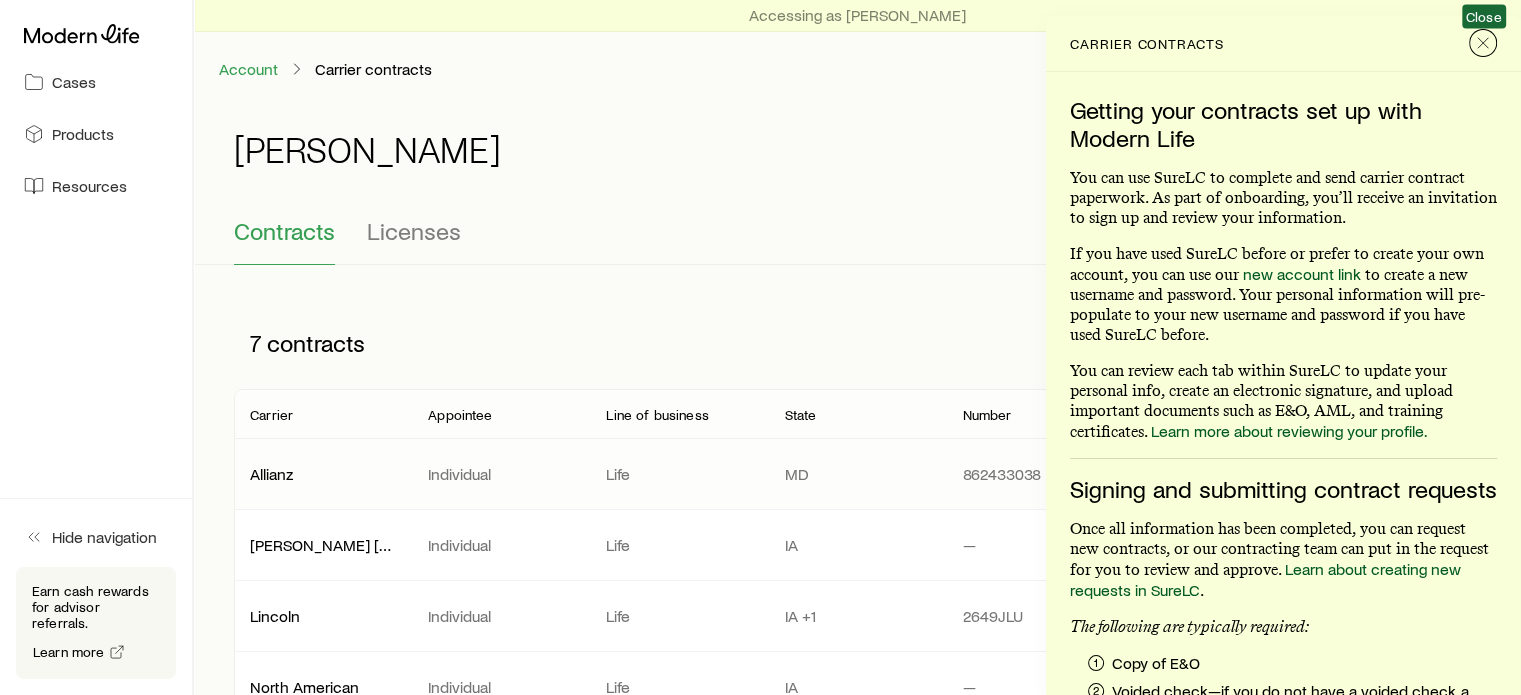 click 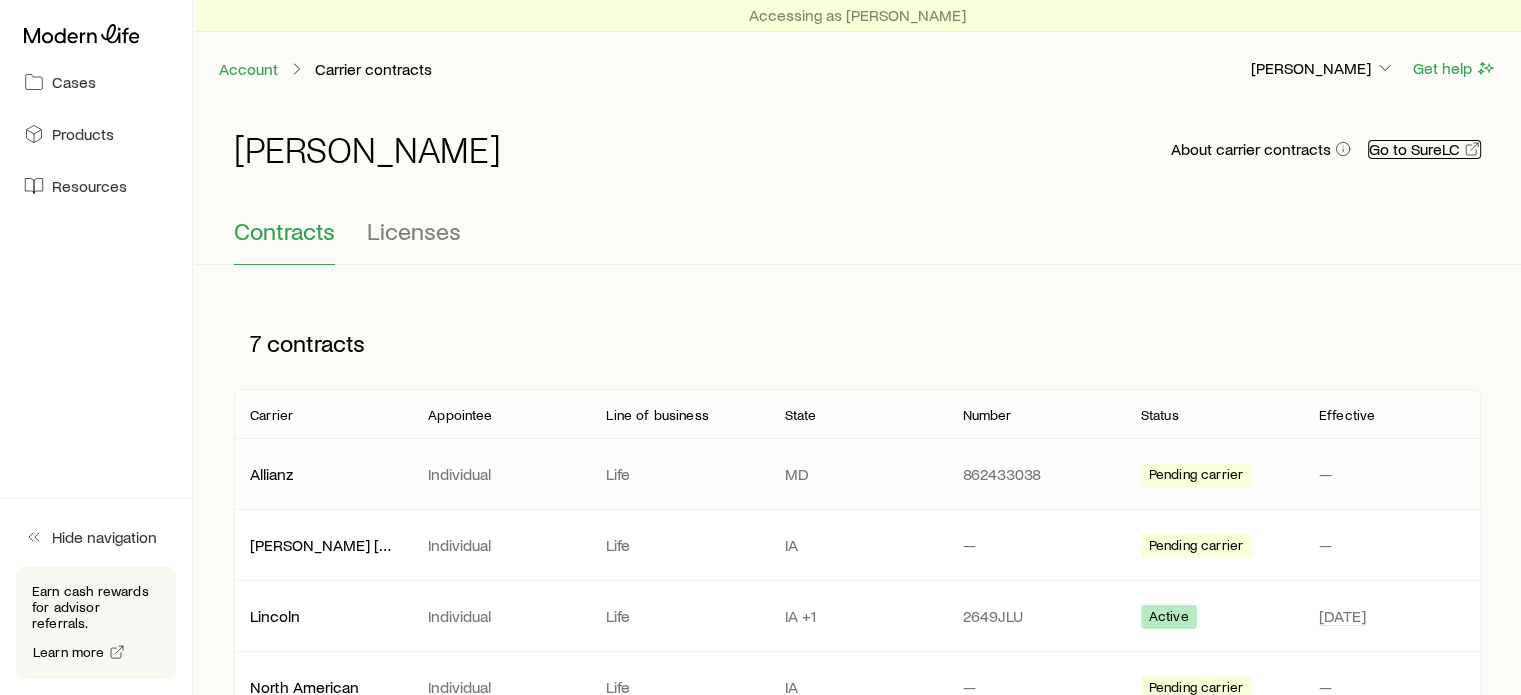 click on "Go to SureLC" at bounding box center [1424, 149] 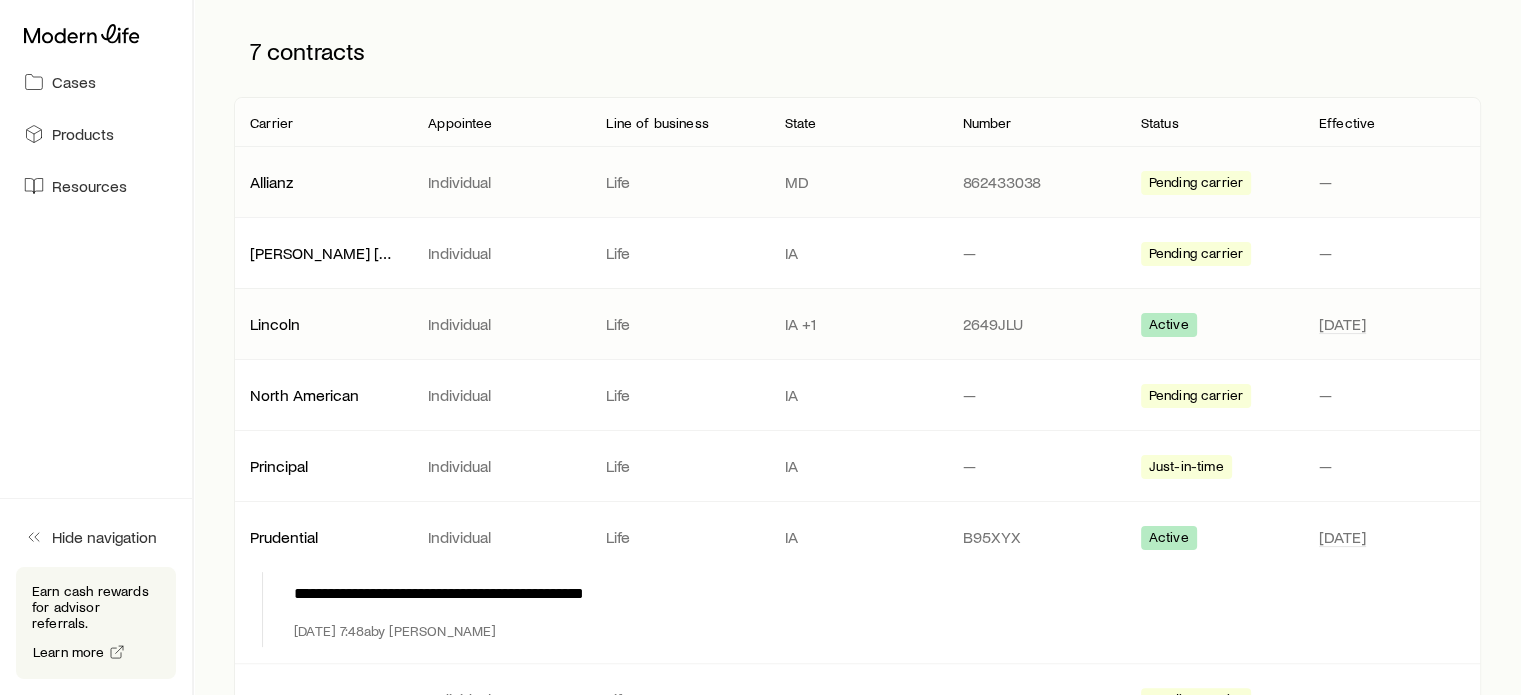 scroll, scrollTop: 471, scrollLeft: 0, axis: vertical 